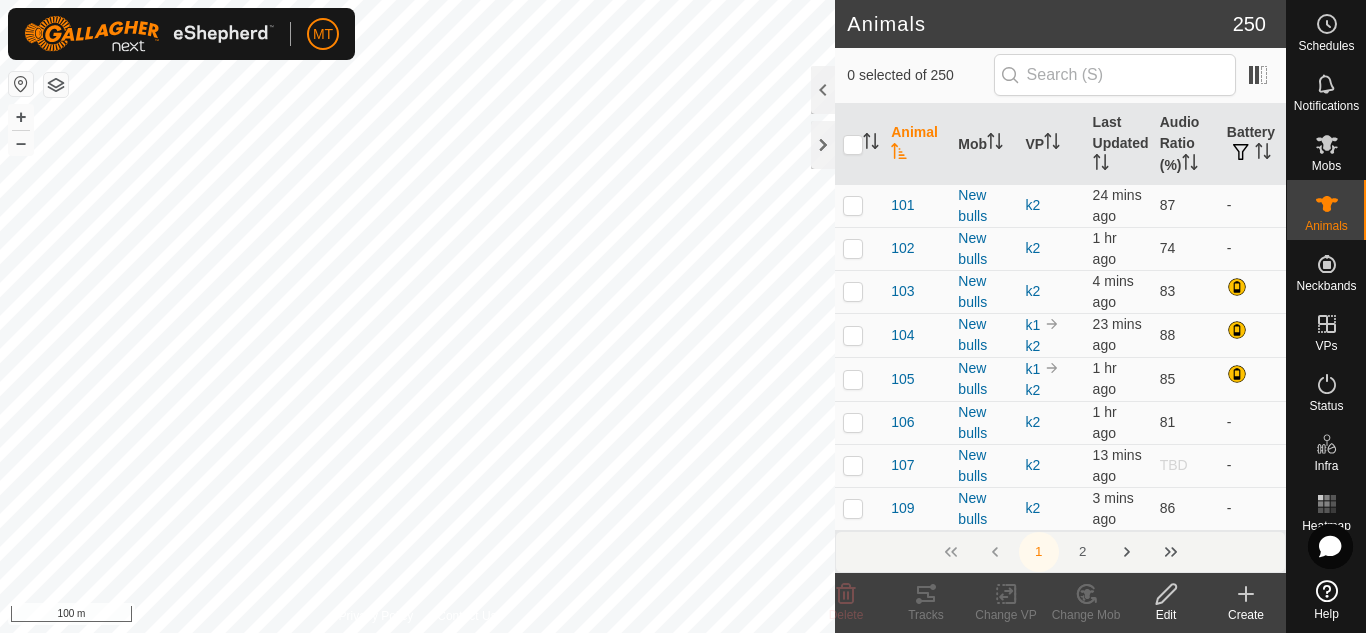 scroll, scrollTop: 0, scrollLeft: 0, axis: both 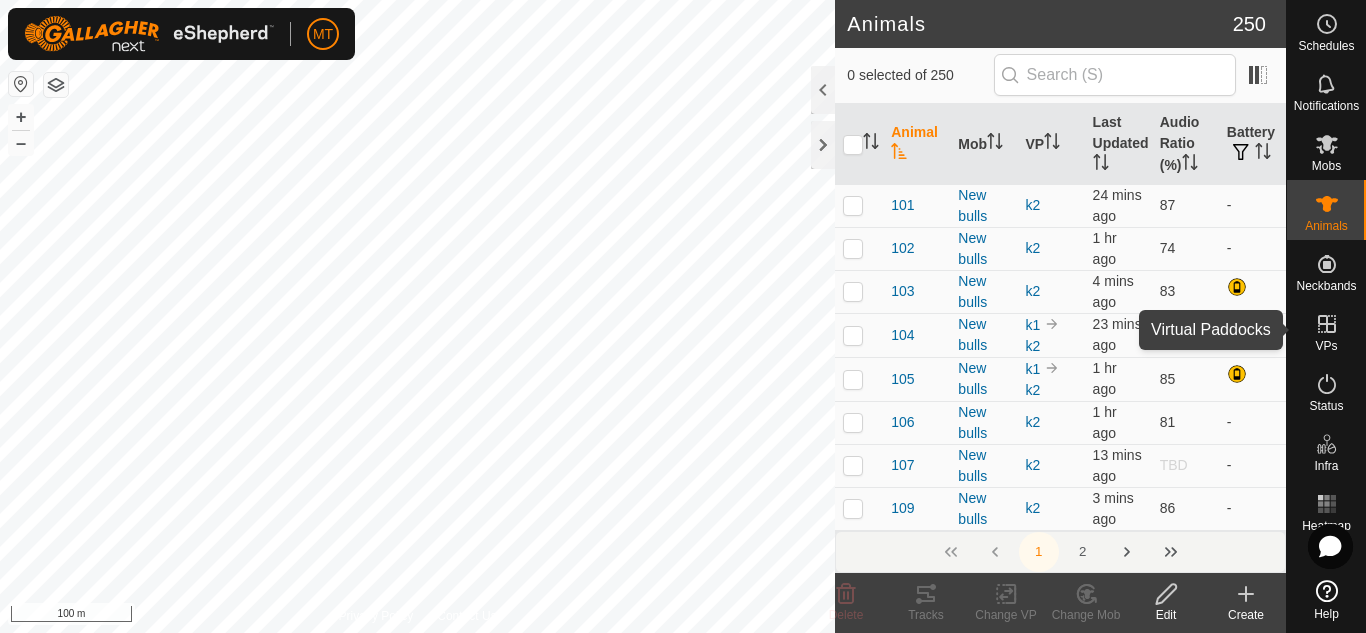 click on "VPs" at bounding box center [1326, 346] 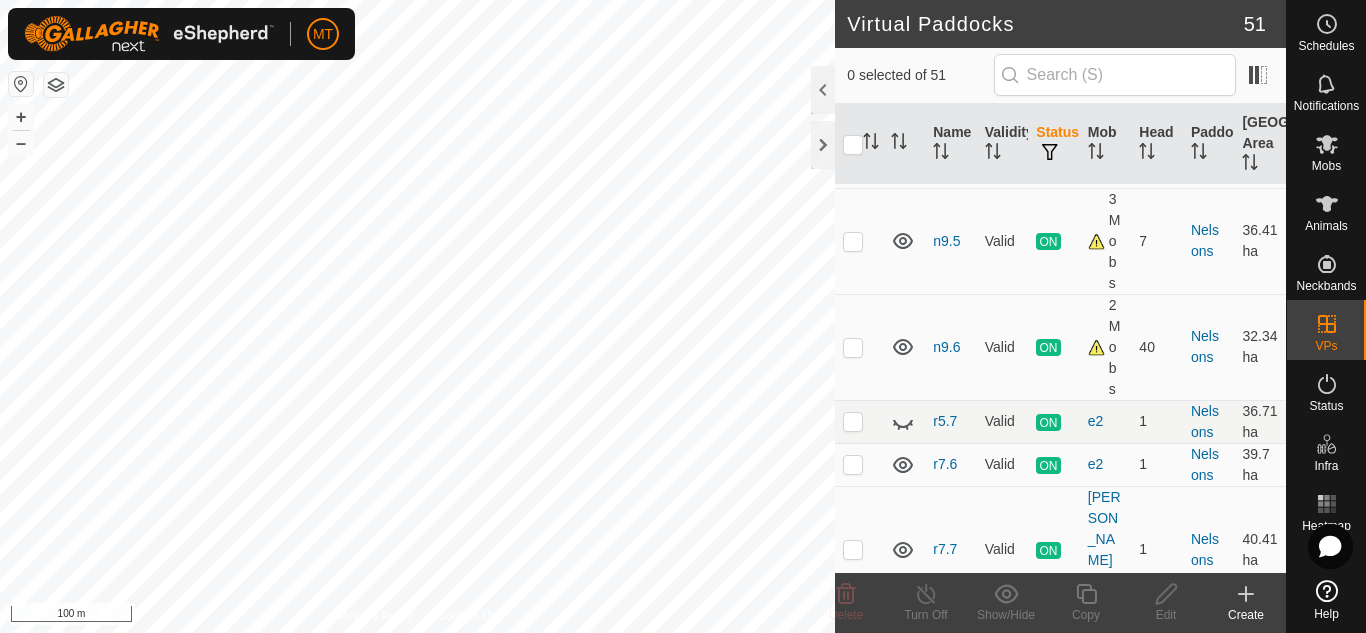 scroll, scrollTop: 1505, scrollLeft: 0, axis: vertical 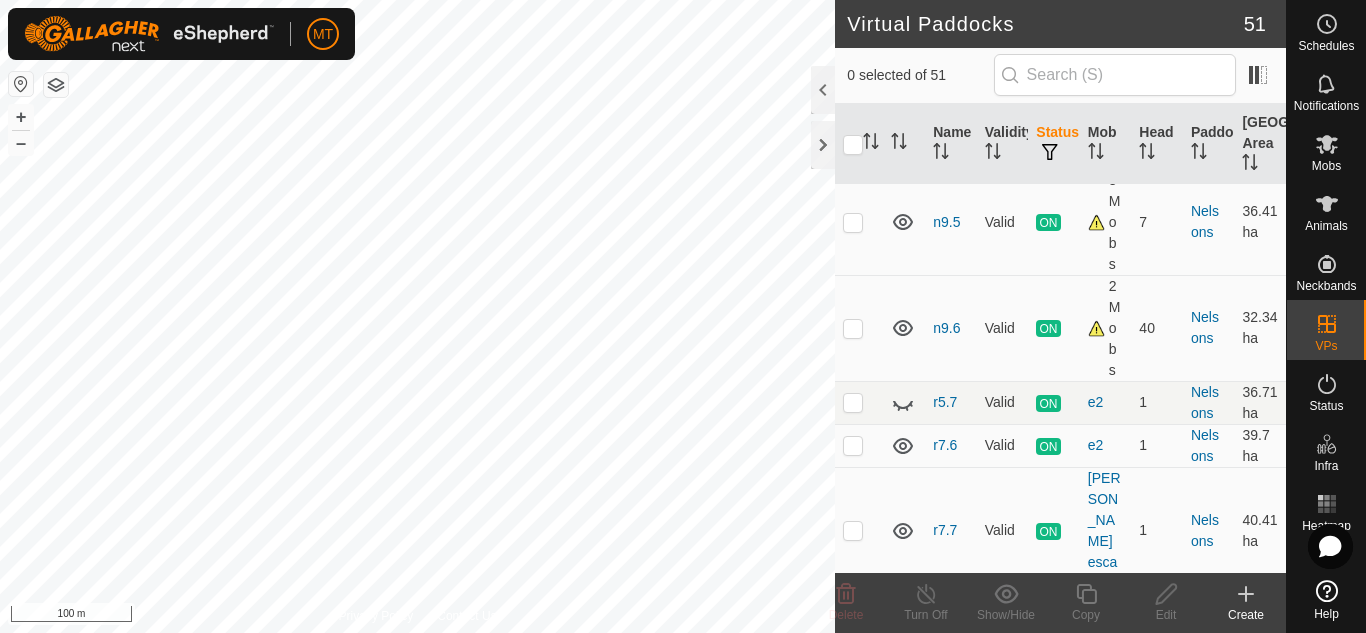 click 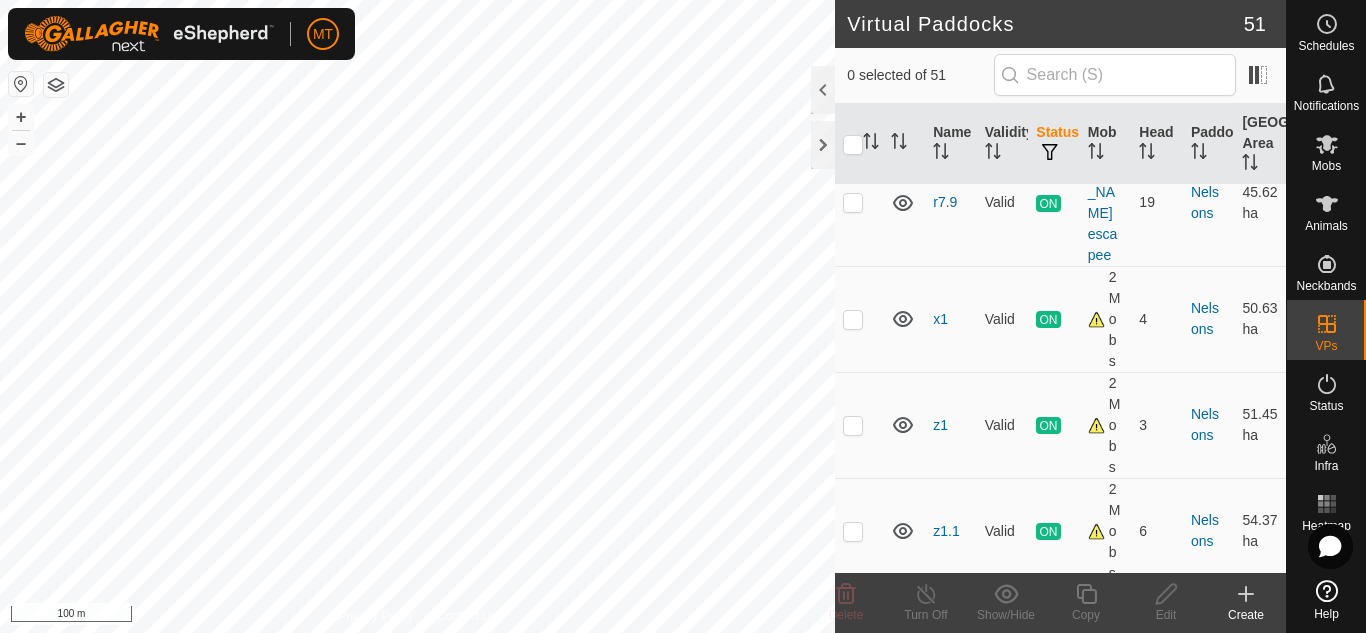 scroll, scrollTop: 2132, scrollLeft: 0, axis: vertical 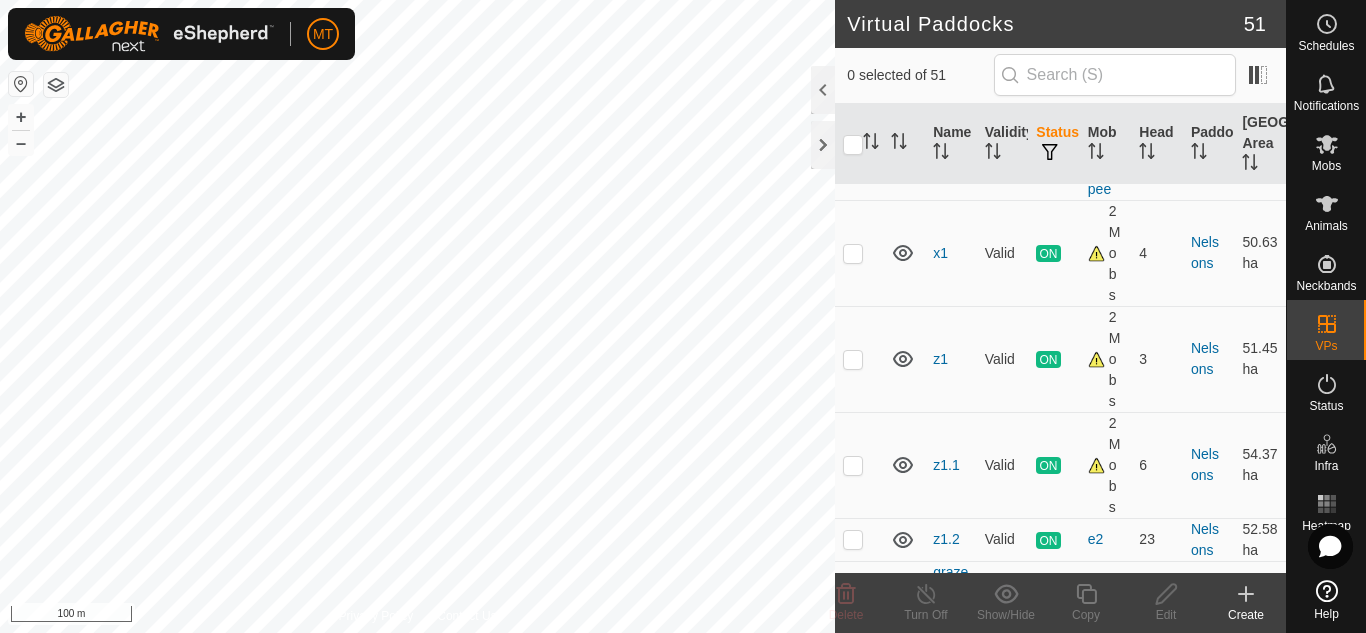click on "MT Schedules Notifications Mobs Animals Neckbands VPs Status Infra Heatmap Help Virtual Paddocks 51 0 selected of 51     Name   Validity   Status   Mob   Head   Paddock   Grazing Area   [GEOGRAPHIC_DATA] dip   (9.7 ha) drive  Valid  OFF  -   [GEOGRAPHIC_DATA] dip   2.89 ha   Blakleys rocky dip   (19.71 ha) b3  Valid  OFF  -   0   Blakleys rocky dip   4.25 ha  b3.1  Valid  OFF  -   0   Blakleys rocky dip   5.62 ha  move1  Valid  OFF  -   0   Blakleys rocky dip   19.71 ha   bottom swamp rocks   (15.92 ha) e1.2  Valid  OFF  -   0   bottom swamp rocks   5.18 ha  e1.3  Valid  OFF  -   0   bottom swamp rocks   7.6 ha  e1.4  Valid  OFF  -   0   bottom swamp rocks   7.6 ha   Dark Face Repeater   (208.48 ha) move3  Valid  OFF  -   0   Dark Face Repeater   114.37 ha   Guthole   (18.02 ha) move2  Valid  OFF  -   0   Guthole   17.93 ha   [GEOGRAPHIC_DATA]   (23.62 ha) island1  Need watering point  OFF  -   [GEOGRAPHIC_DATA]   5.22 ha   [GEOGRAPHIC_DATA]   (223.8 ha) k1  Valid  ON  New bulls   12   [GEOGRAPHIC_DATA]  k2 ON" at bounding box center (683, 316) 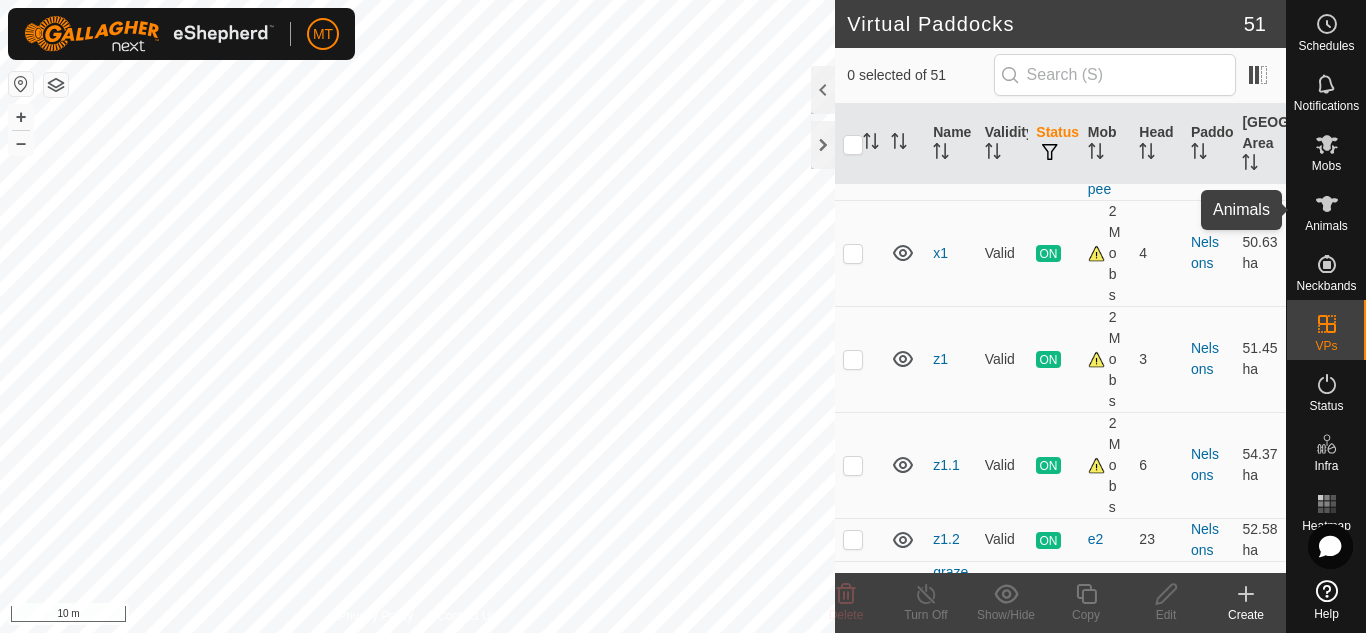 click 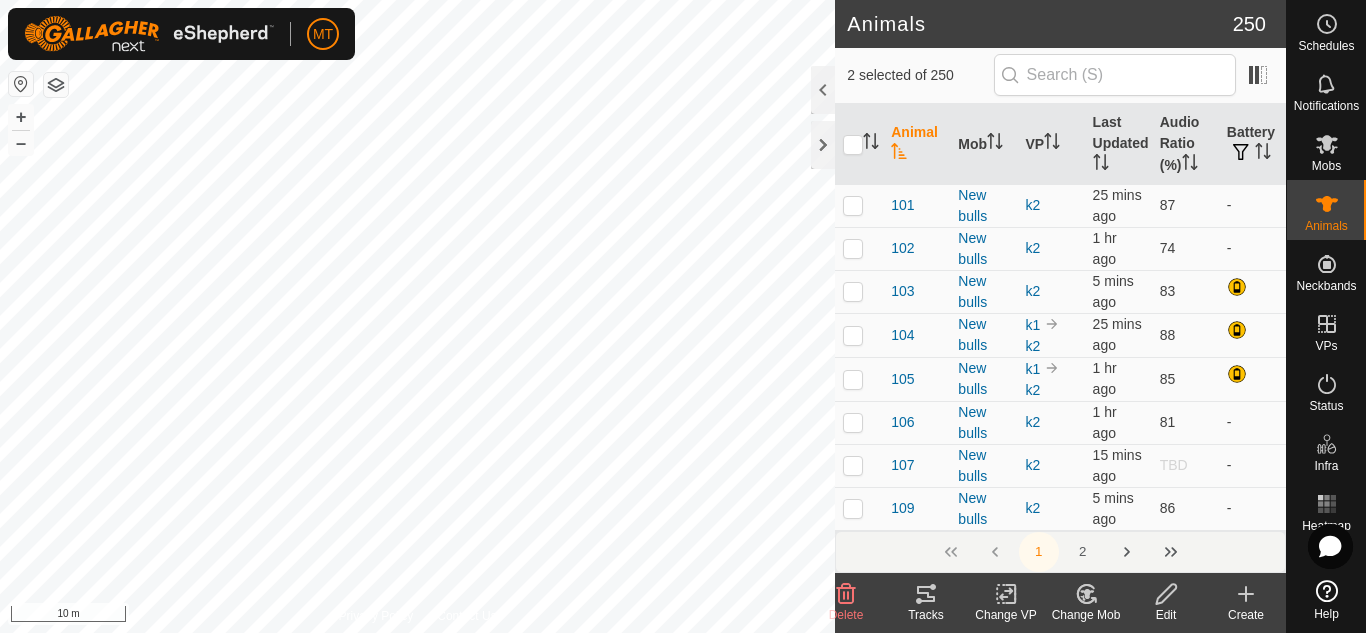 checkbox on "true" 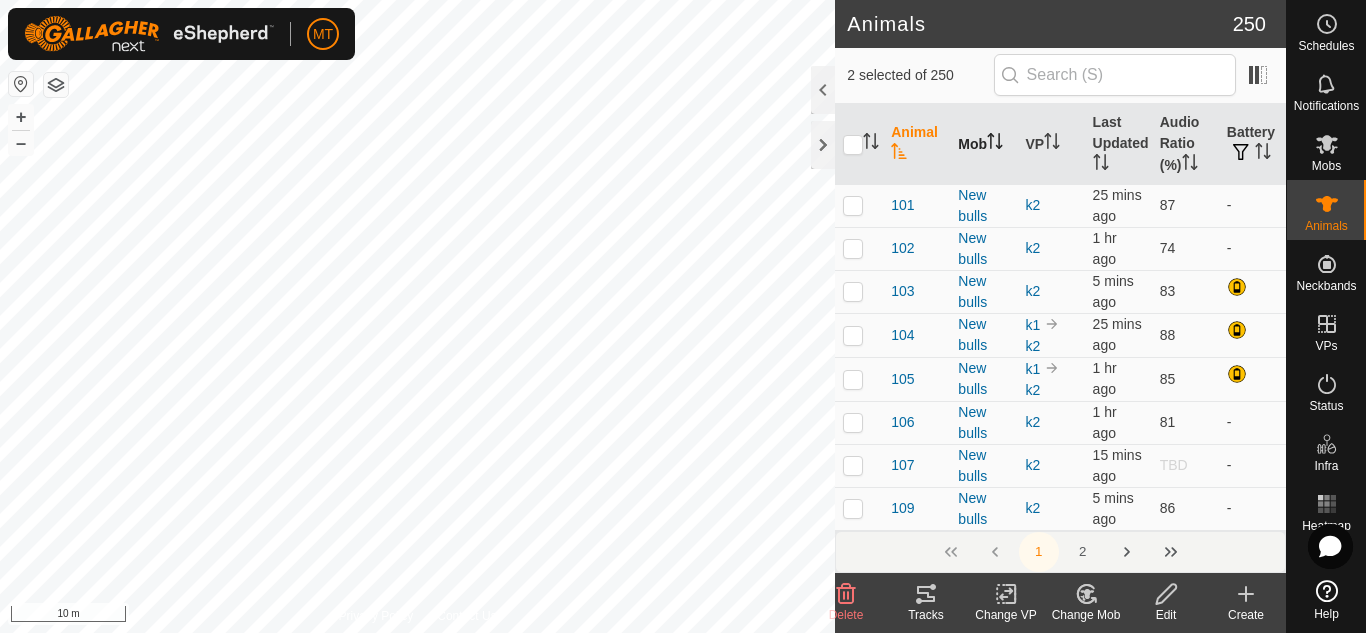 checkbox on "true" 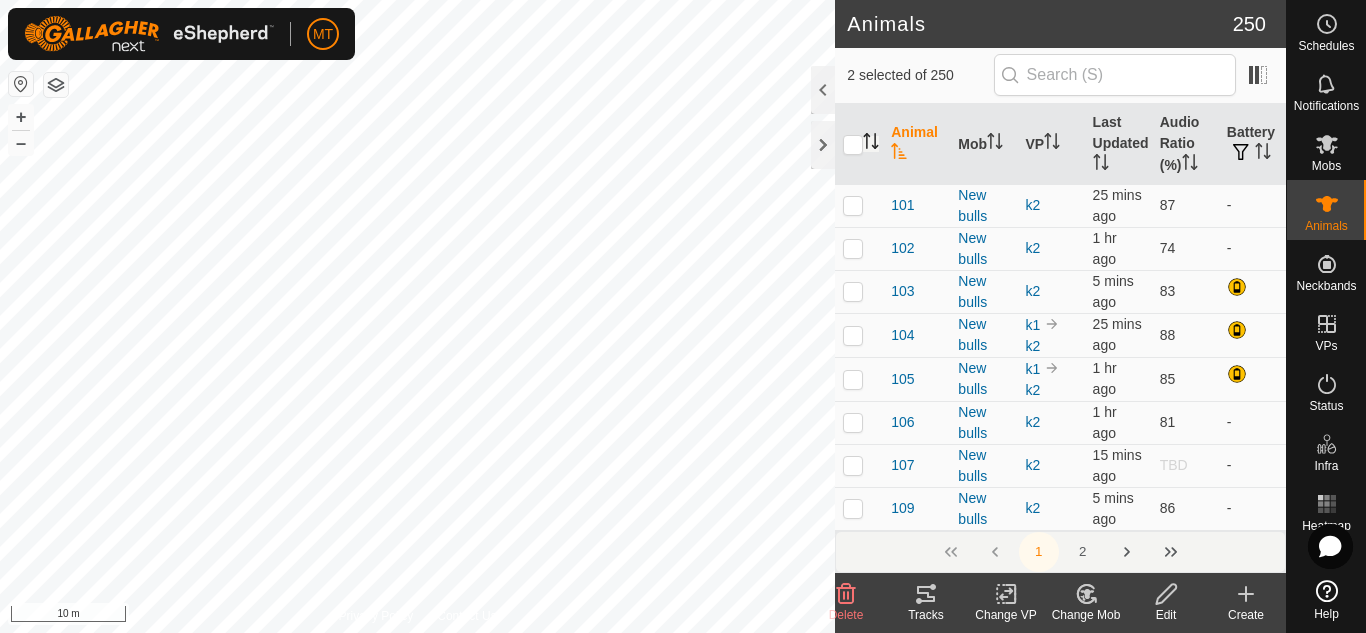 click 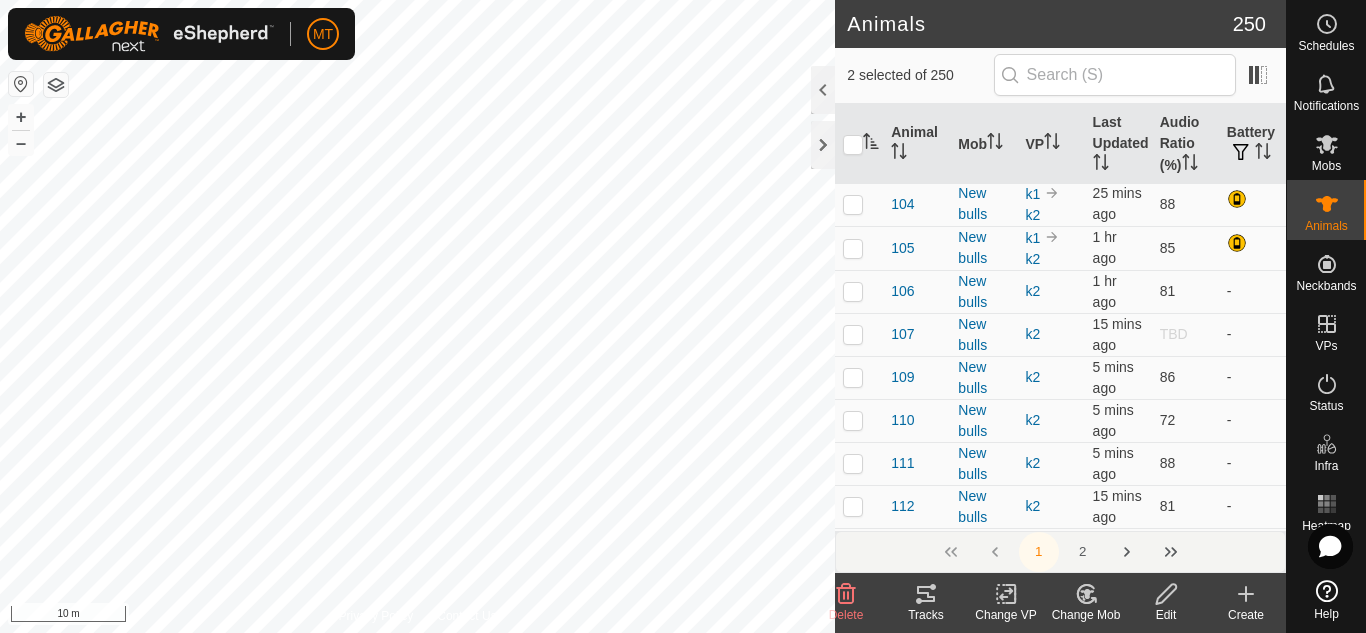 scroll, scrollTop: 0, scrollLeft: 0, axis: both 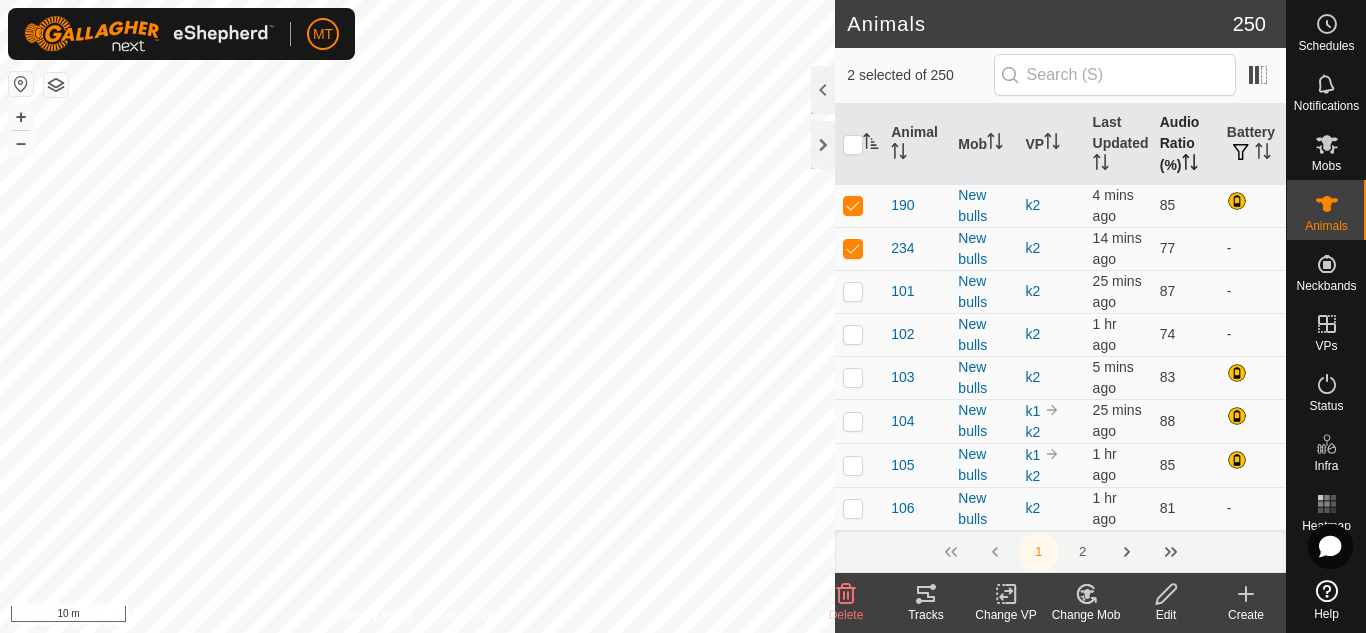 click 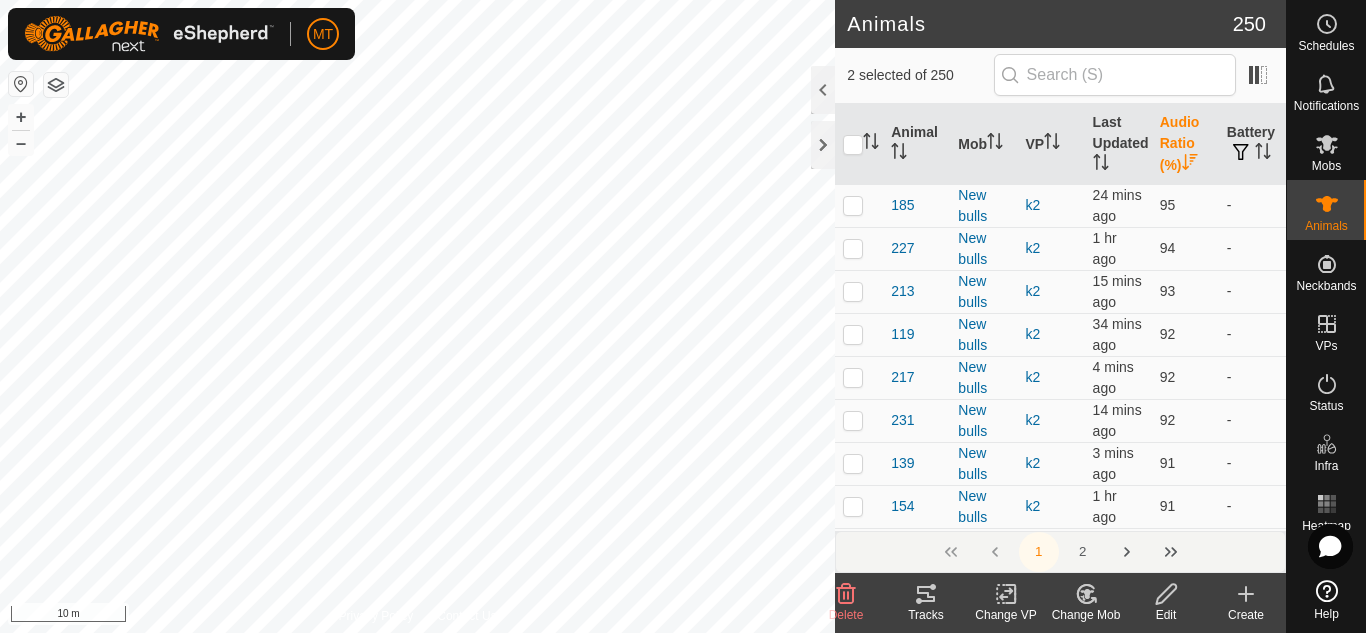 click 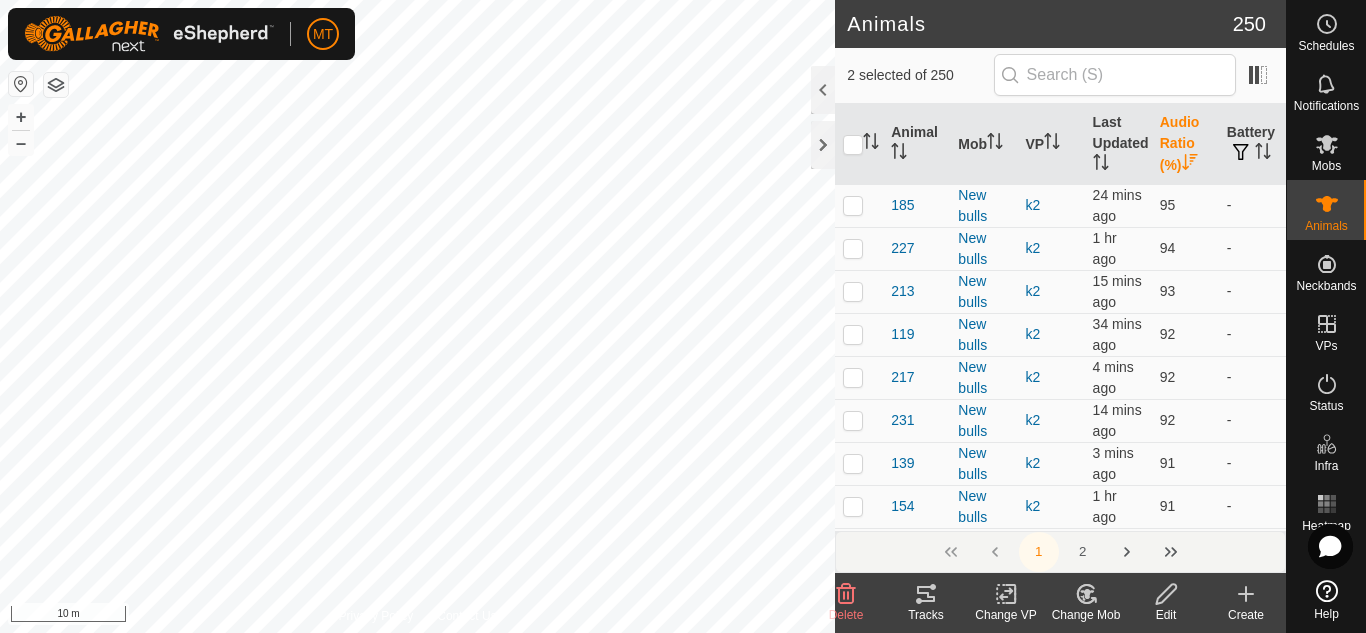 scroll, scrollTop: 0, scrollLeft: 0, axis: both 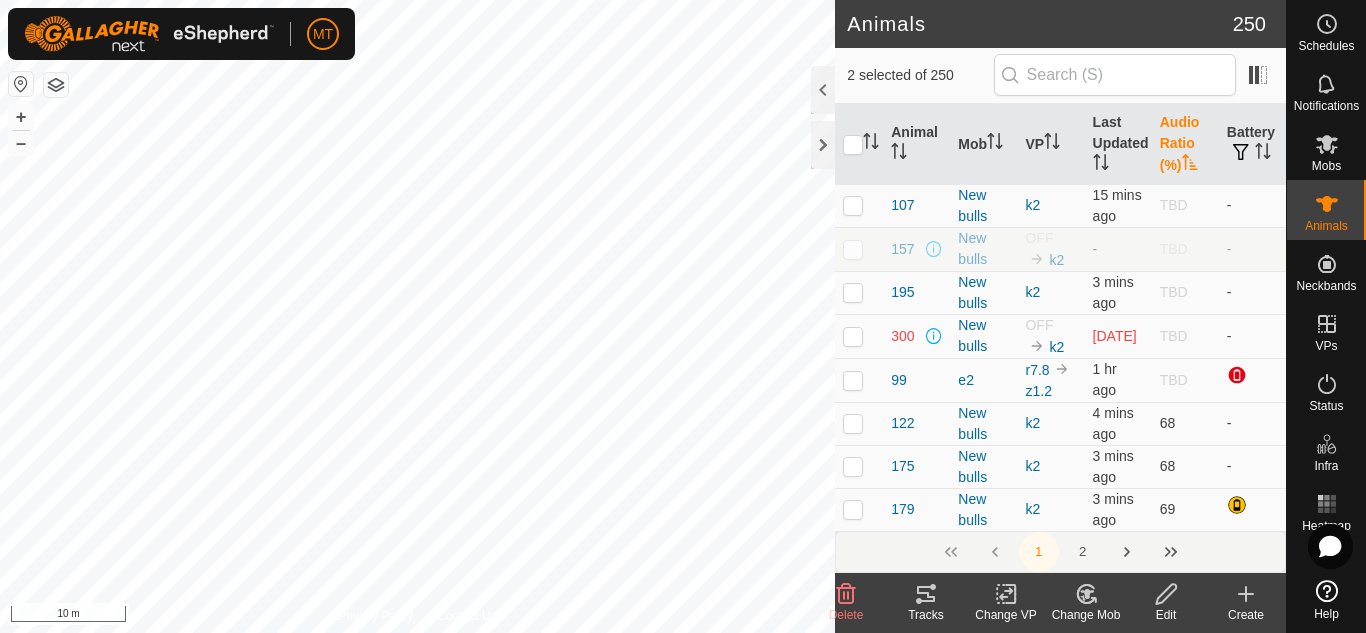 click on "Audio Ratio (%)" at bounding box center (1185, 144) 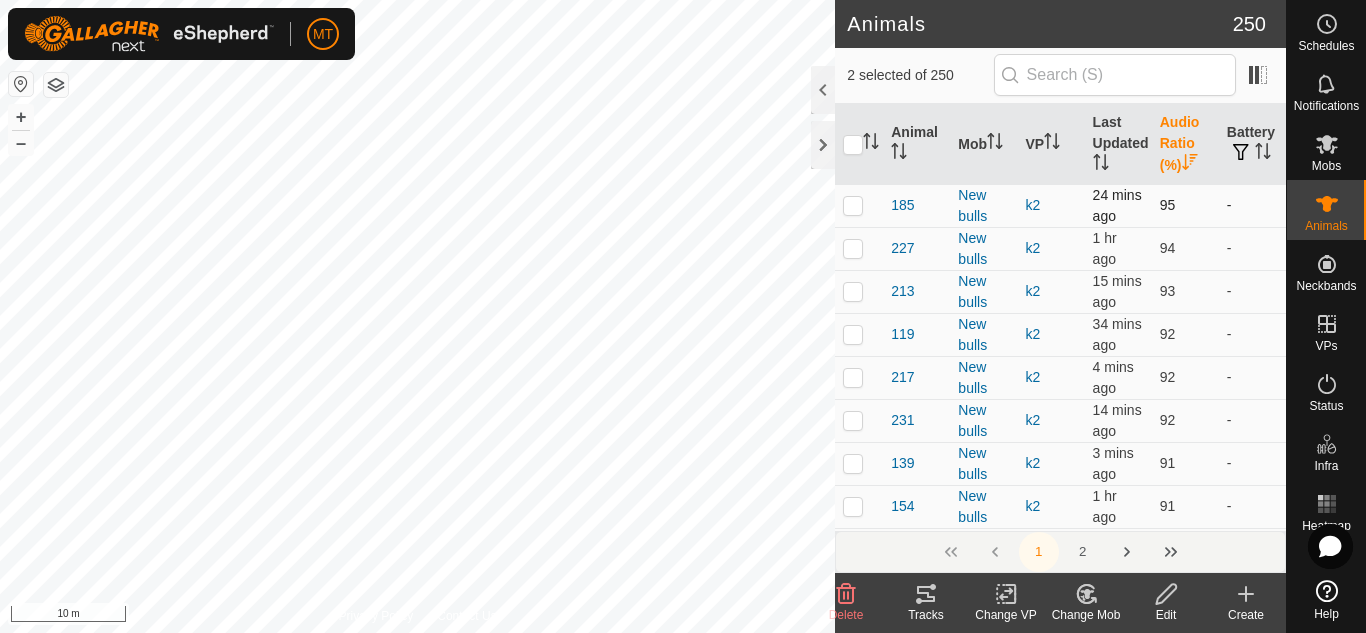 click at bounding box center (853, 205) 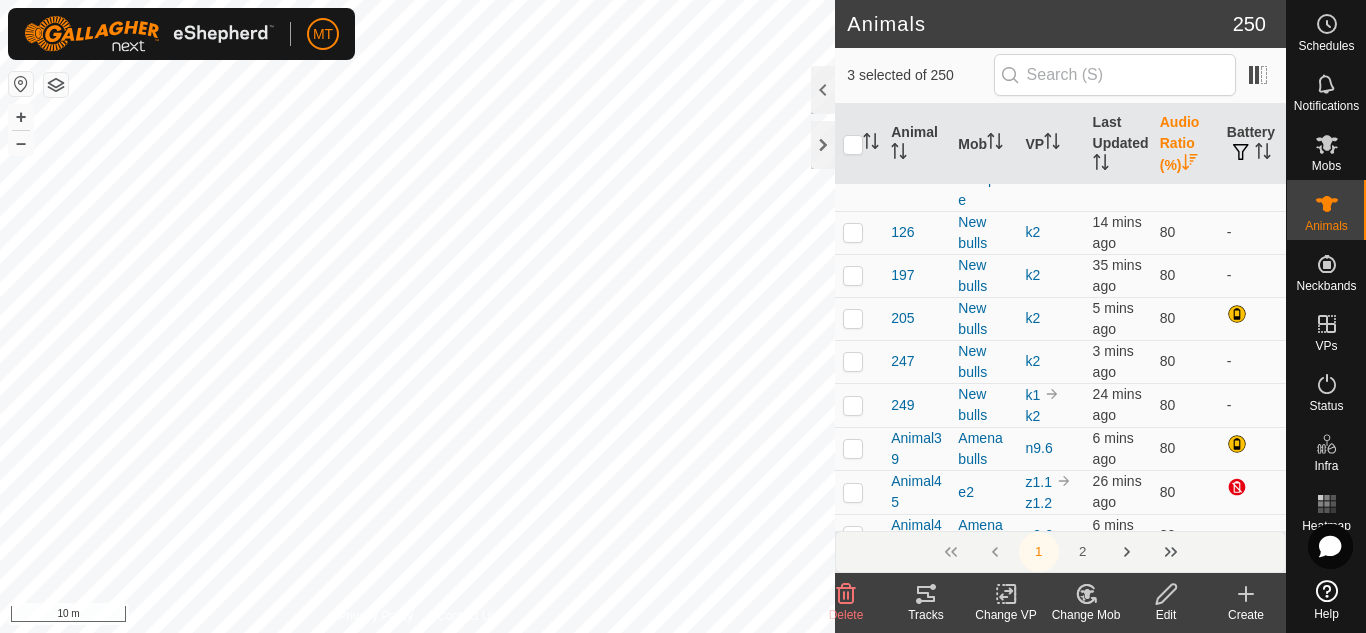 scroll, scrollTop: 6375, scrollLeft: 0, axis: vertical 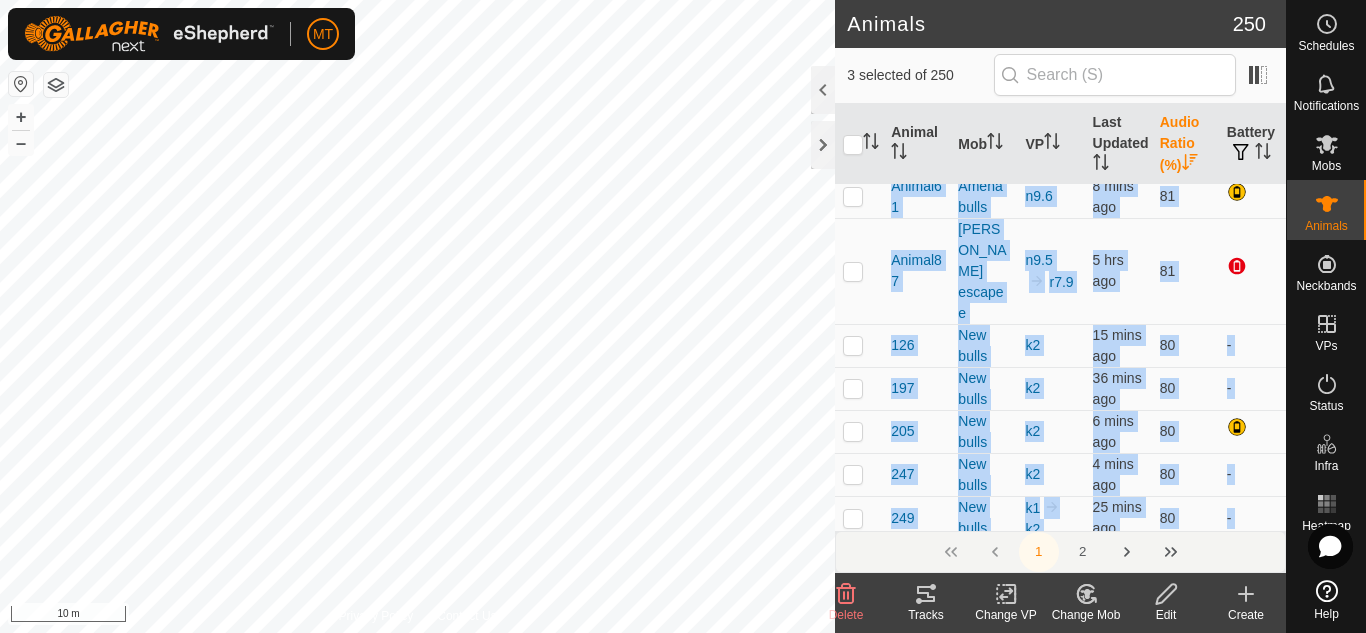 click at bounding box center [853, 1033] 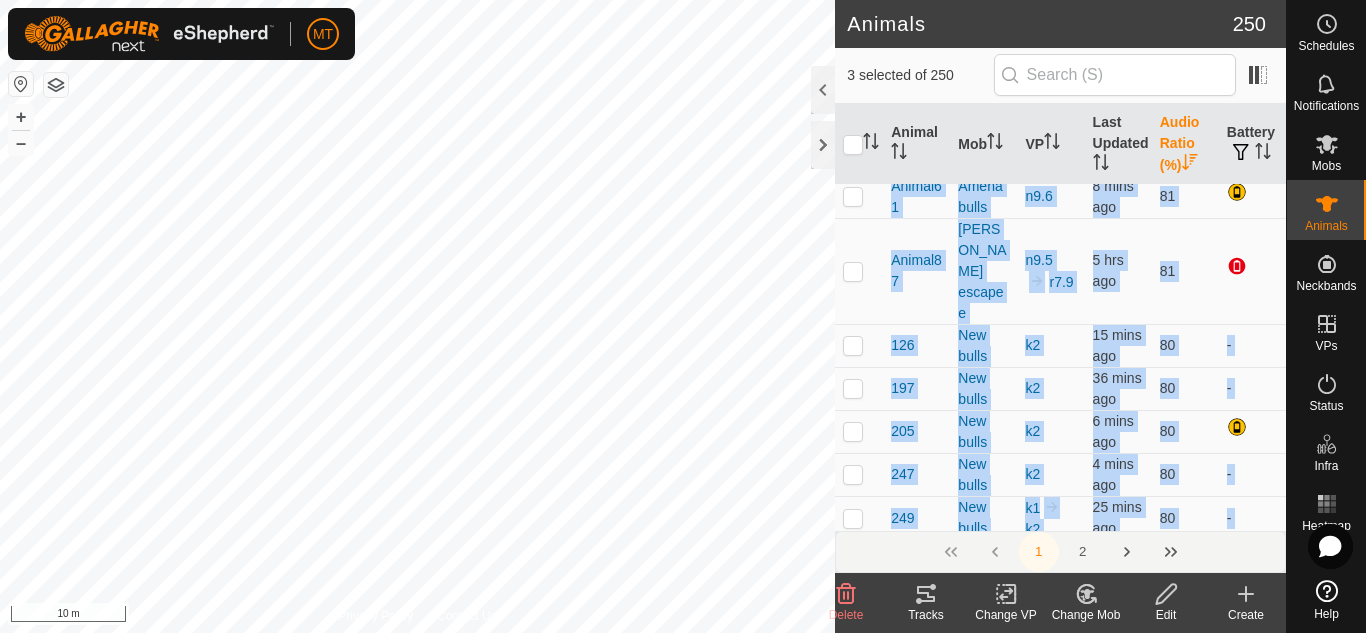 checkbox on "true" 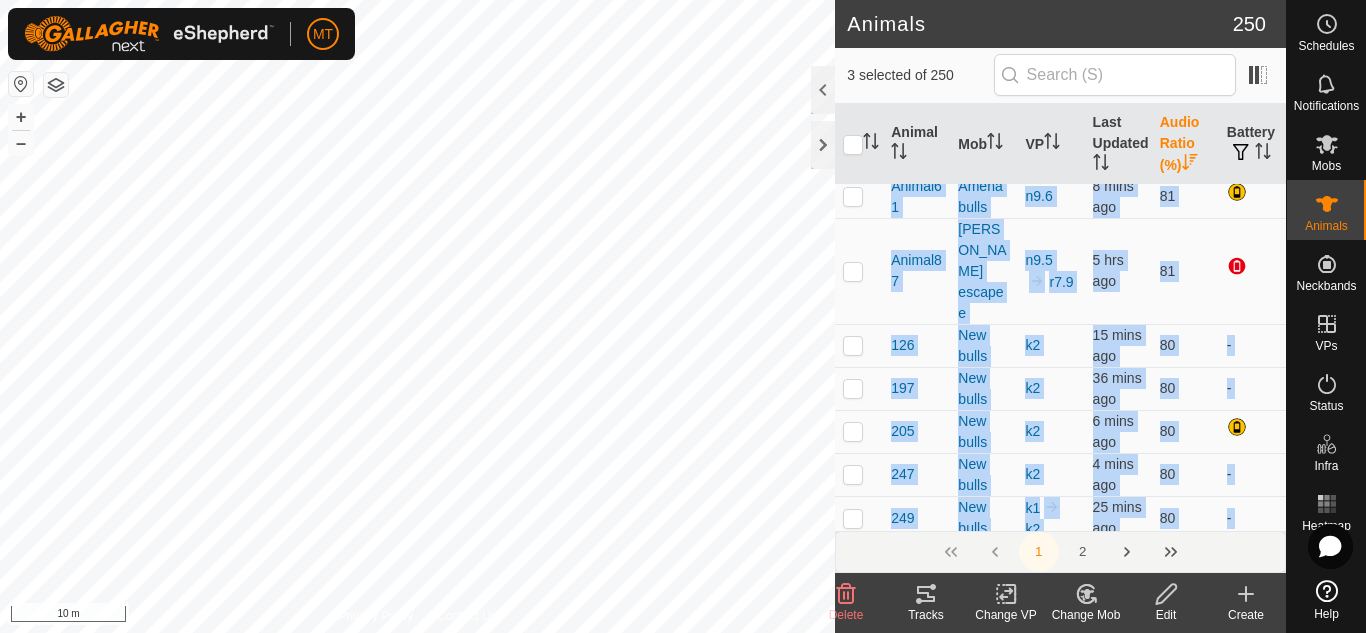 checkbox on "true" 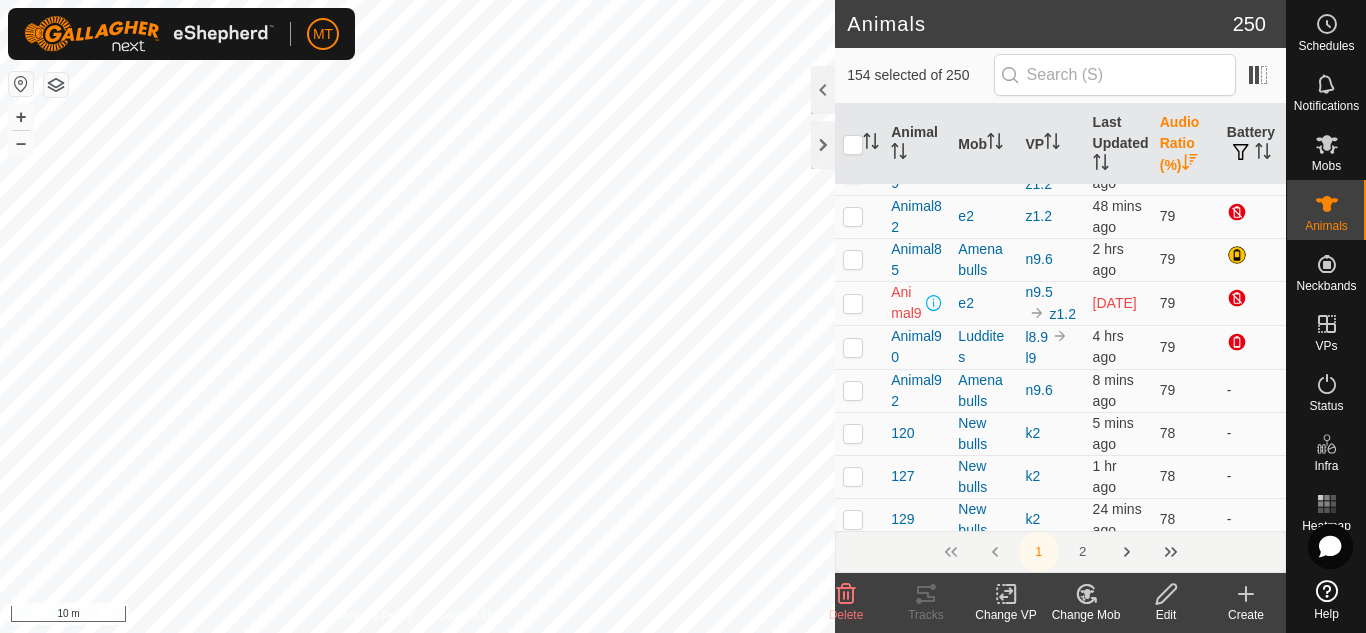 scroll, scrollTop: 8103, scrollLeft: 0, axis: vertical 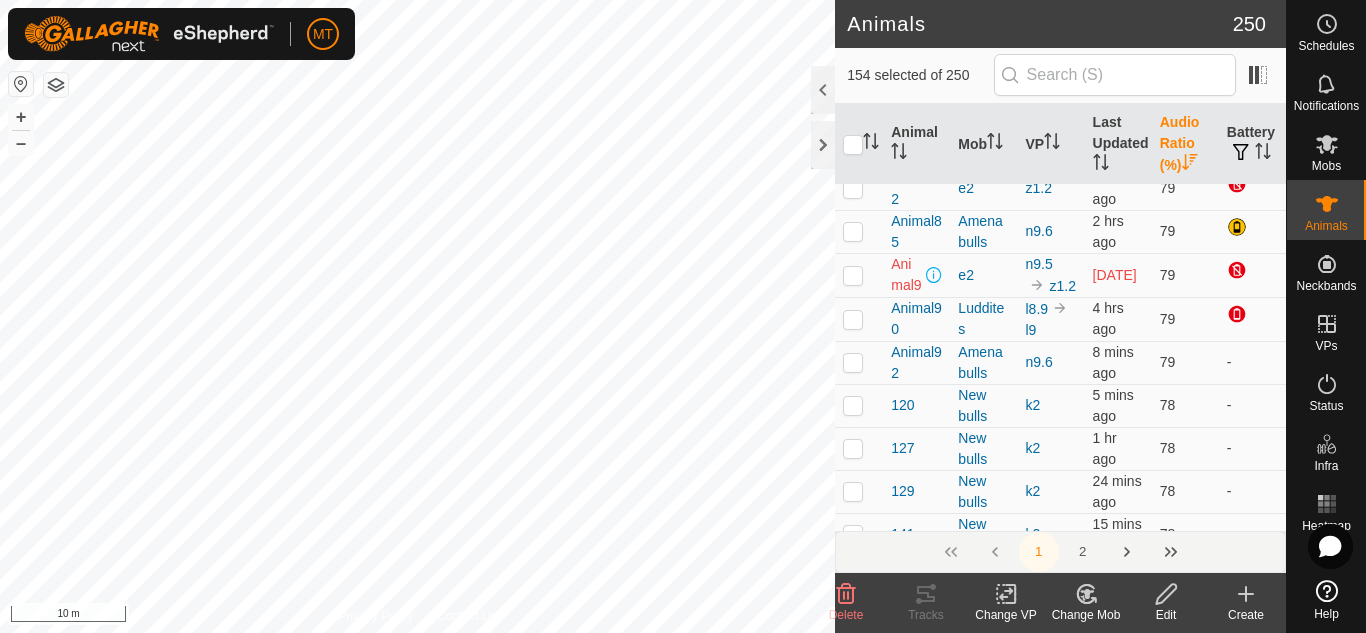 click at bounding box center (853, 1144) 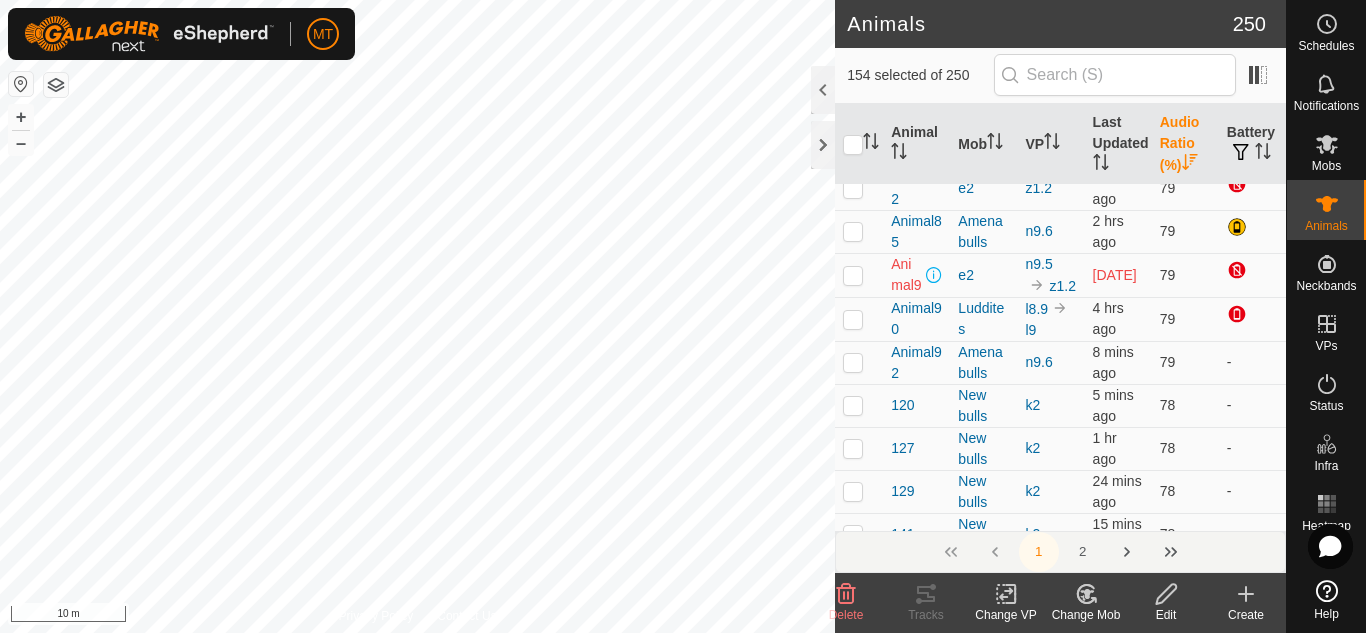 checkbox on "true" 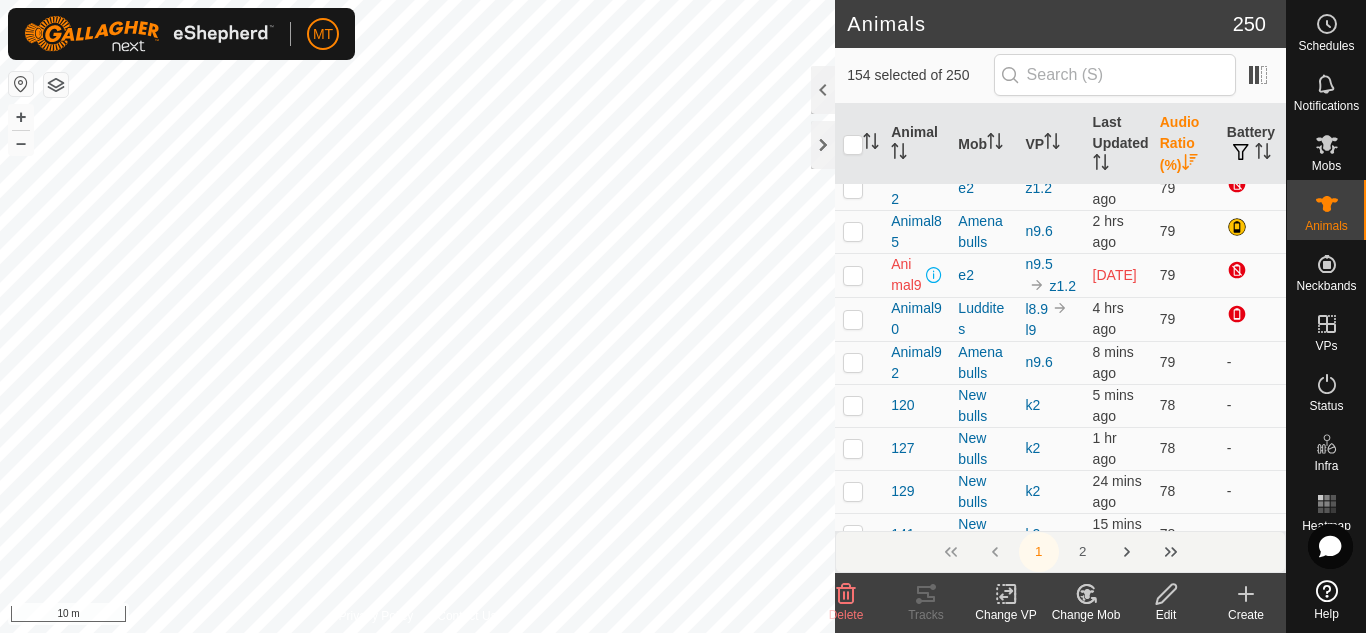 checkbox on "true" 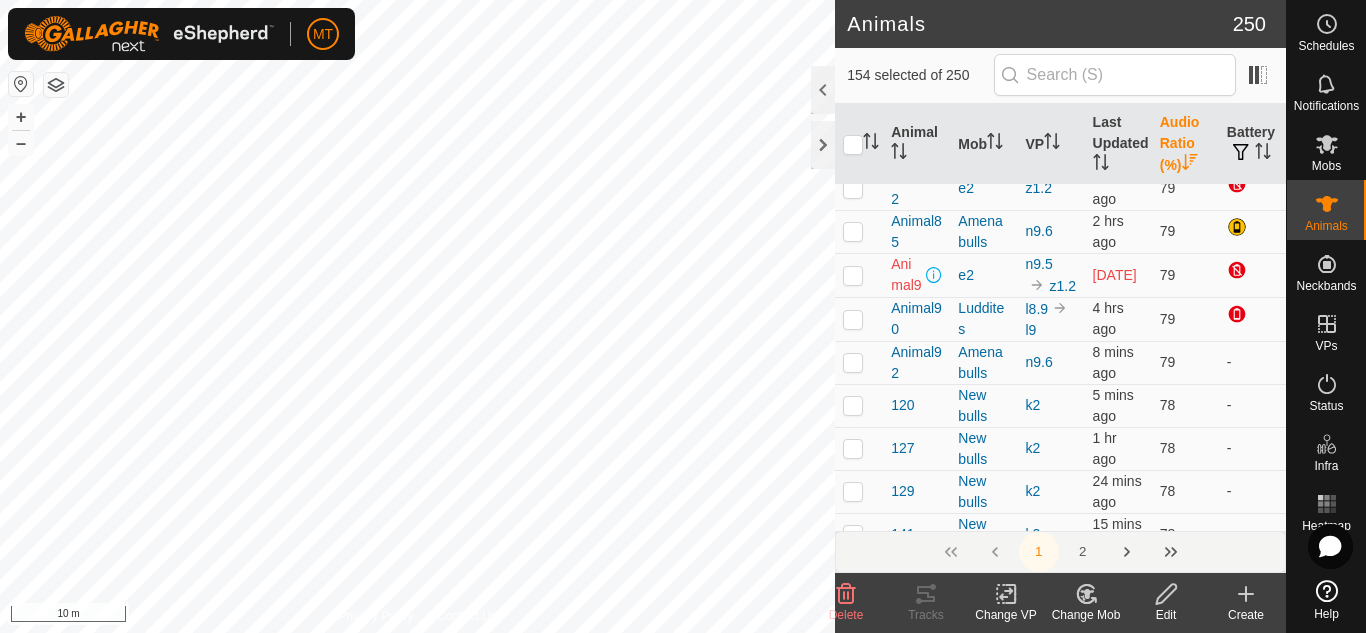 checkbox on "true" 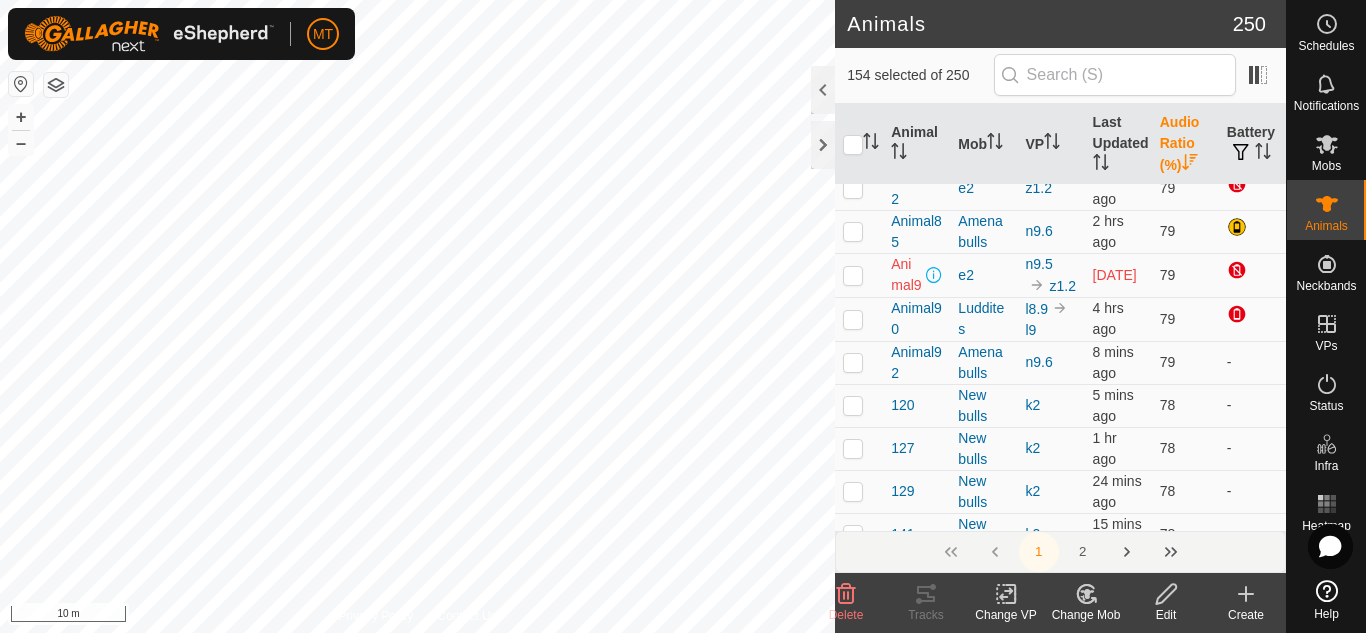 checkbox on "true" 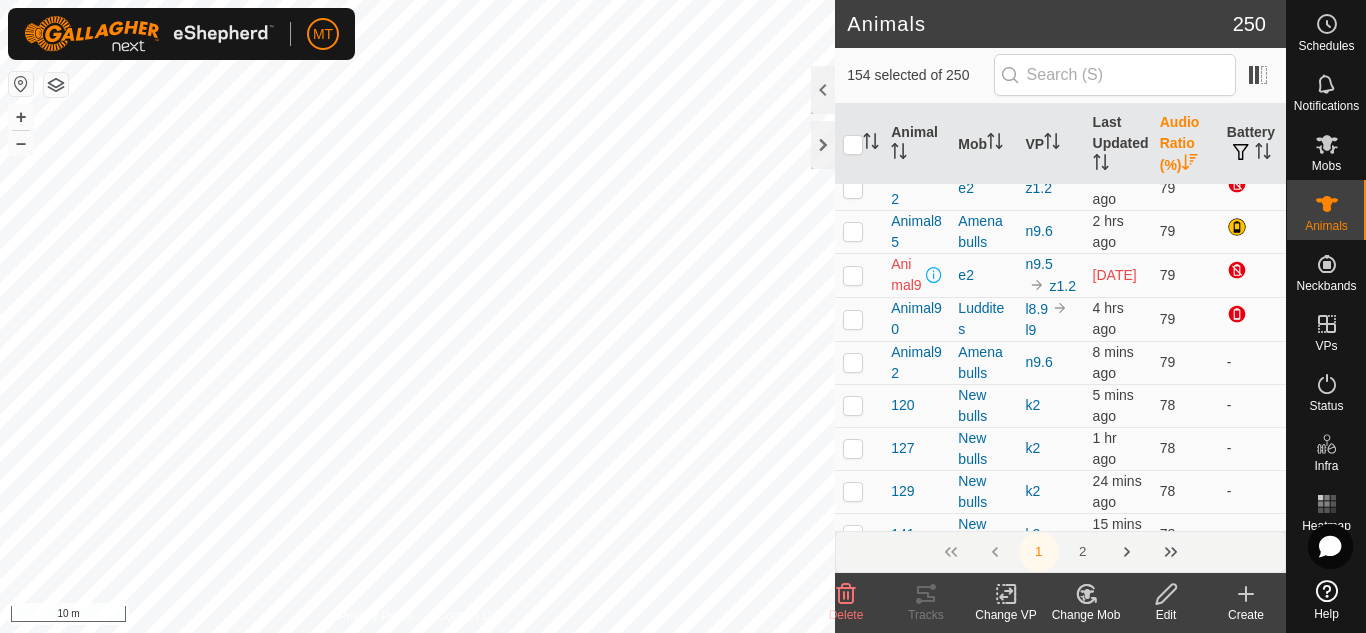 checkbox on "true" 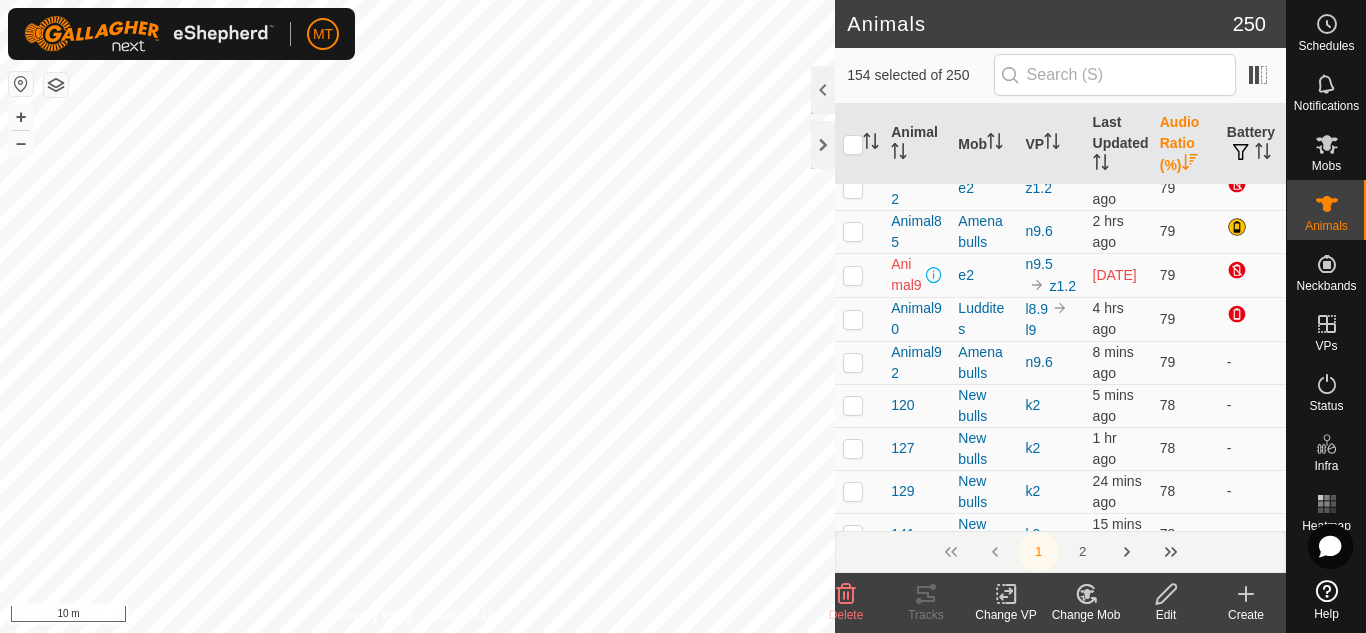 checkbox on "true" 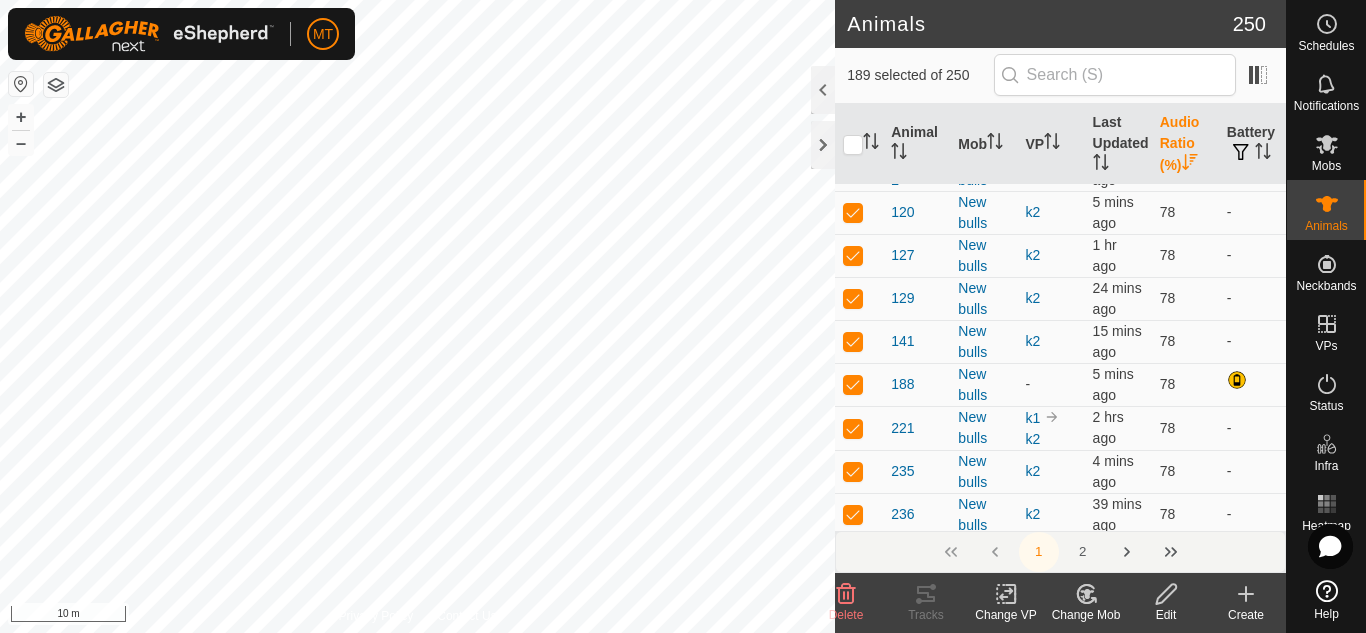 scroll, scrollTop: 8299, scrollLeft: 0, axis: vertical 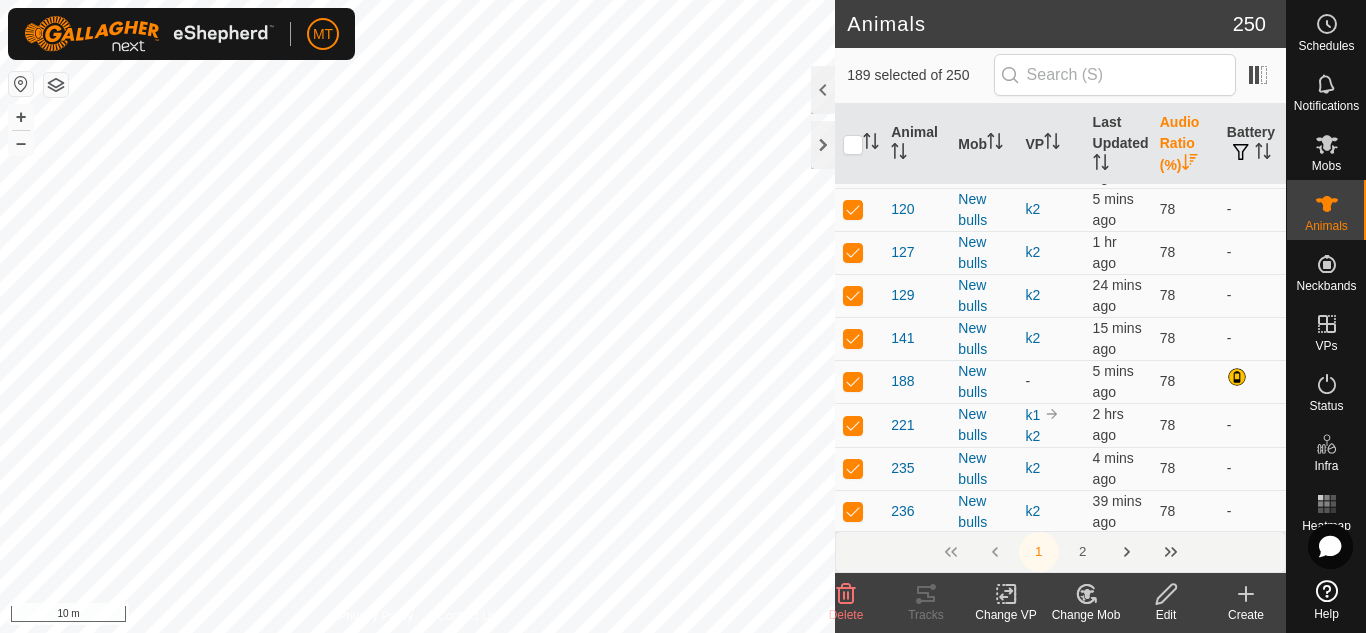 click at bounding box center (853, 1312) 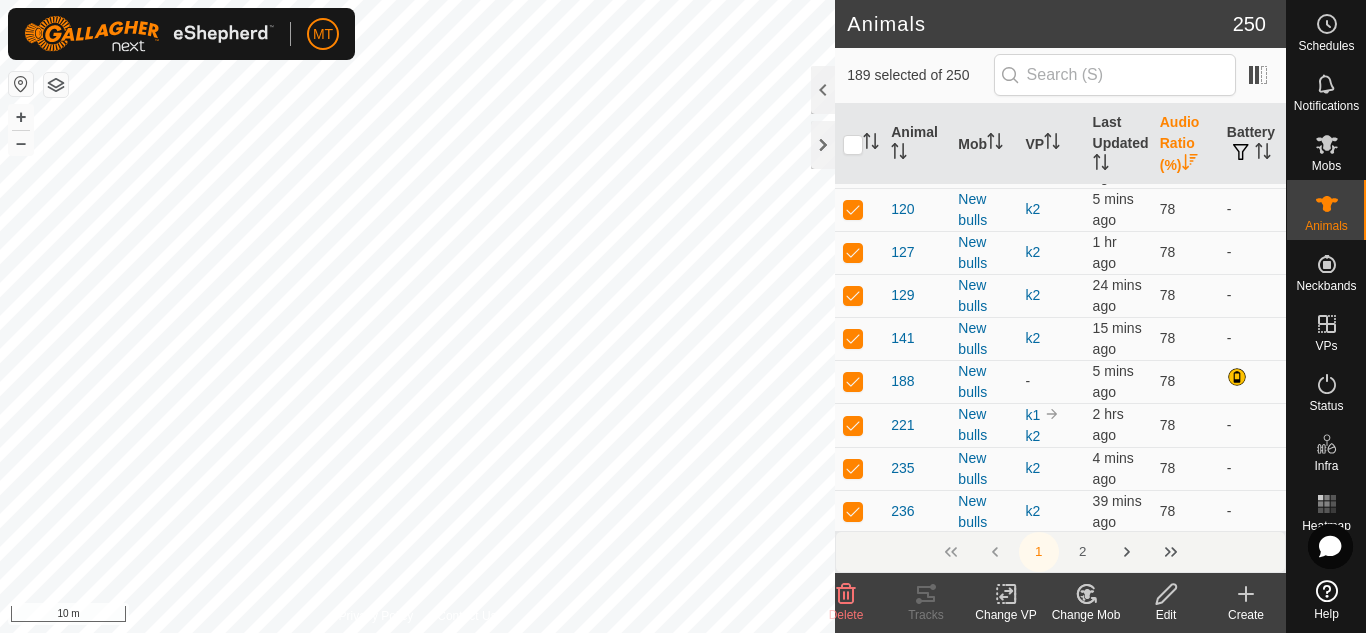 checkbox on "true" 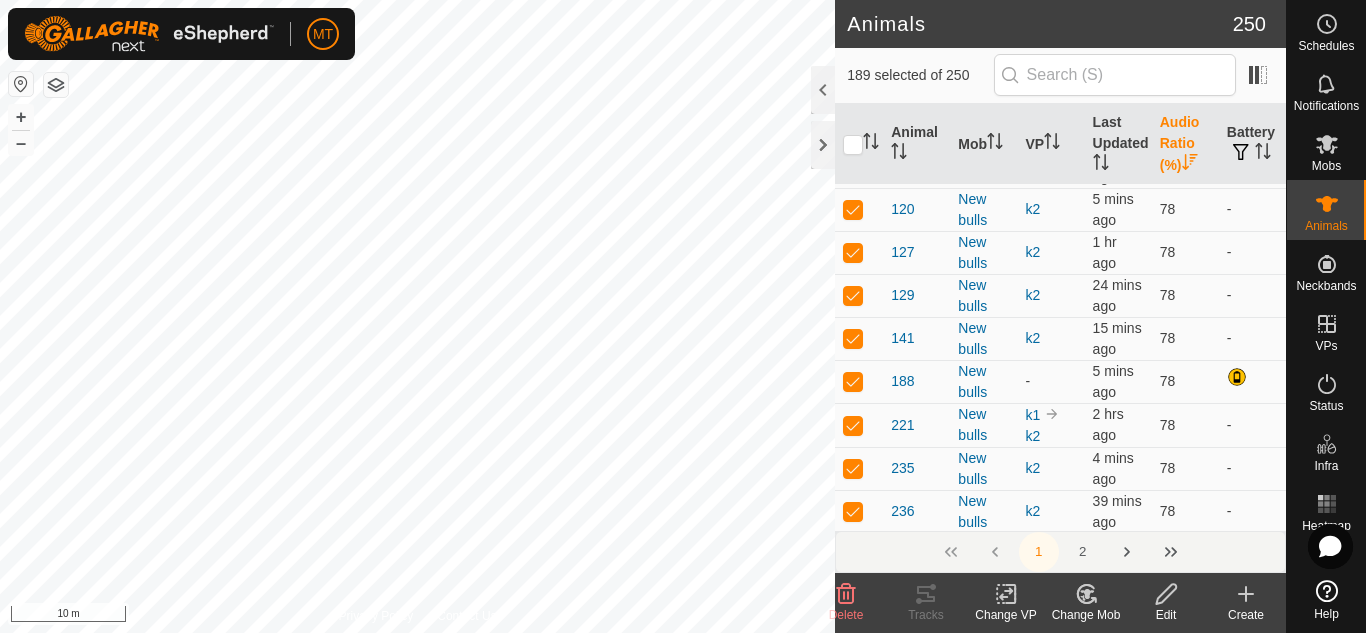 checkbox on "true" 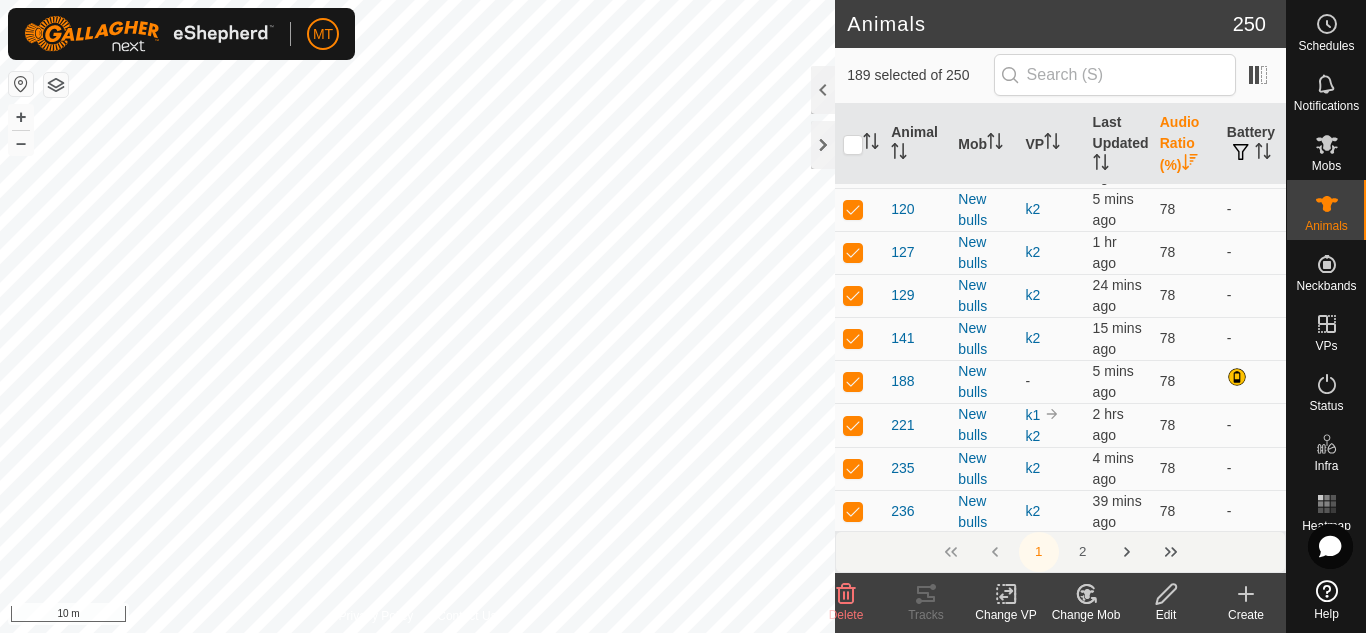 checkbox on "true" 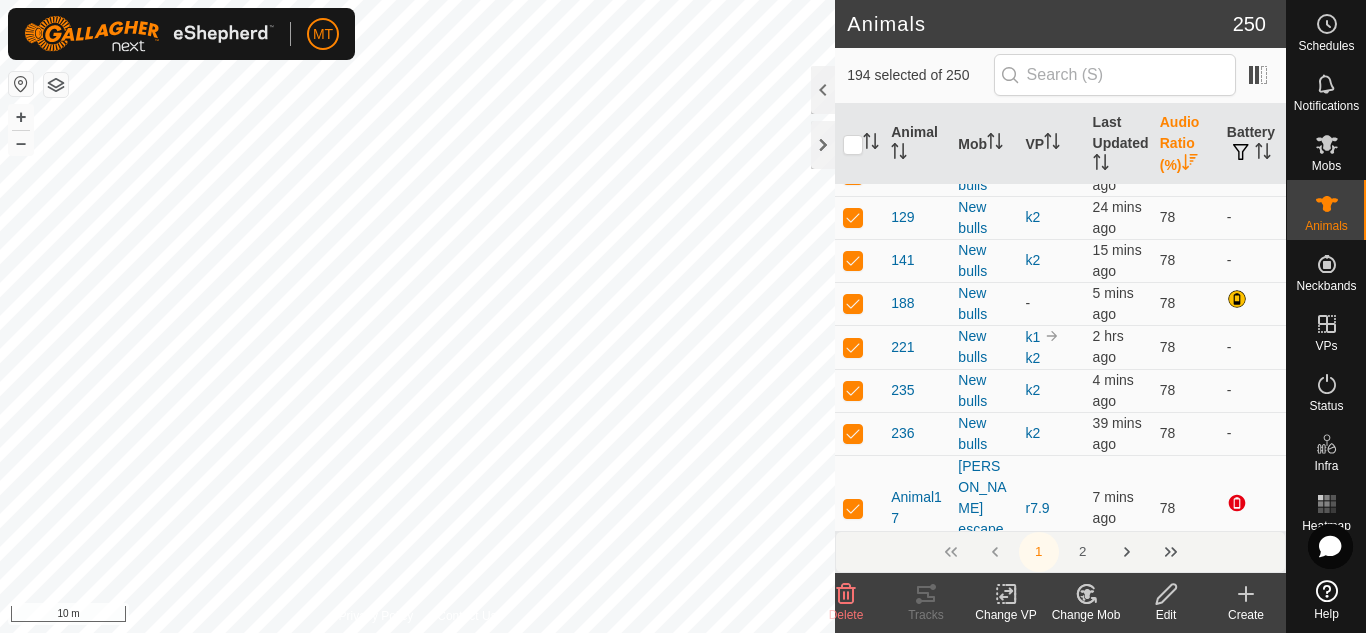 scroll, scrollTop: 8398, scrollLeft: 0, axis: vertical 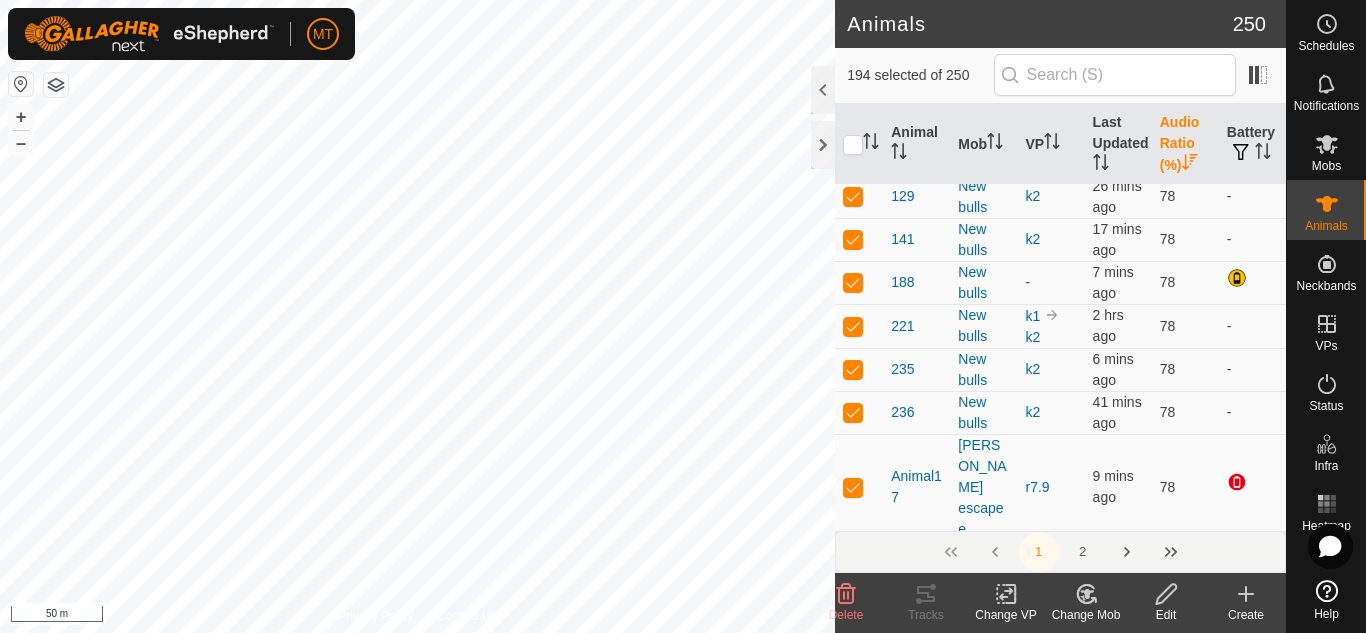 click on "MT Schedules Notifications Mobs Animals Neckbands VPs Status Infra Heatmap Help Animals 250  194 selected of 250   Animal   Mob   VP   Last Updated   Audio Ratio (%)   Battery   185   New bulls  k2  27 mins ago  95  -  227   New bulls  k2  1 hr ago  94  -  213   New bulls  k2  18 mins ago  93  -  119   New bulls  k2  37 mins ago  92  -  217   New bulls  k2  7 mins ago  92  -  231   New bulls  k2  17 mins ago  92  -  139   New bulls  k2  6 mins ago  91  -  154   New bulls  k2  1 hr ago  91  -  210   New bulls  k2  1 hr ago  91  -  128   New bulls  k2  6 mins ago  90  -  130   New bulls  k2  7 mins ago  90  -  140   New bulls  k2  7 mins ago  90  -  143   New bulls  k2  17 mins ago  90  -  176   New bulls  k2  48 mins ago  90  -  187   New bulls  k2  38 mins ago  90  -  189   New bulls  k1 k2  1 hr ago  90   Animal89   [PERSON_NAME] escapee  r7.8  9 mins ago  90   117   New bulls  k2  1 hr ago  89  -  183   New bulls  k1 k2  1 hr ago  89  -  201   New bulls  k2  28 mins ago  89  -  241   New bulls  k2 - -" at bounding box center (683, 316) 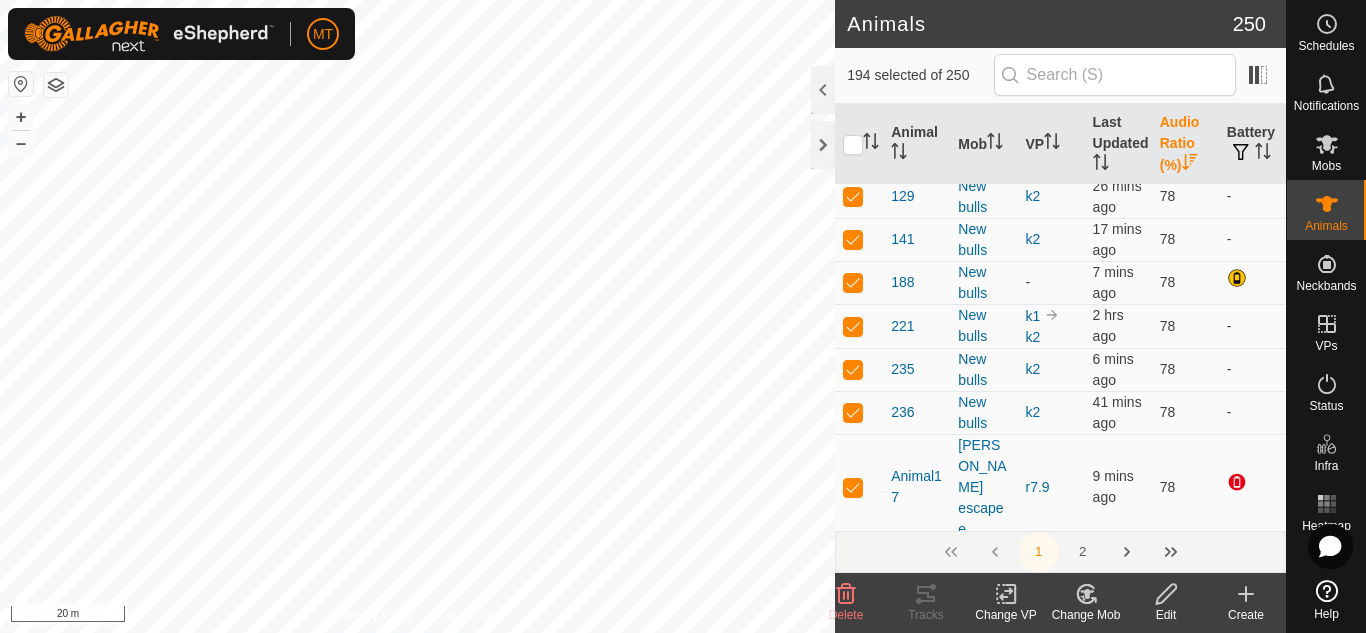click on "MT Schedules Notifications Mobs Animals Neckbands VPs Status Infra Heatmap Help Animals 250  194 selected of 250   Animal   Mob   VP   Last Updated   Audio Ratio (%)   Battery   185   New bulls  k2  27 mins ago  95  -  227   New bulls  k2  1 hr ago  94  -  213   New bulls  k2  18 mins ago  93  -  119   New bulls  k2  37 mins ago  92  -  217   New bulls  k2  7 mins ago  92  -  231   New bulls  k2  17 mins ago  92  -  139   New bulls  k2  6 mins ago  91  -  154   New bulls  k2  1 hr ago  91  -  210   New bulls  k2  1 hr ago  91  -  128   New bulls  k2  6 mins ago  90  -  130   New bulls  k2  7 mins ago  90  -  140   New bulls  k2  7 mins ago  90  -  143   New bulls  k2  17 mins ago  90  -  176   New bulls  k2  48 mins ago  90  -  187   New bulls  k2  38 mins ago  90  -  189   New bulls  k1 k2  1 hr ago  90   Animal89   [PERSON_NAME] escapee  r7.8  9 mins ago  90   117   New bulls  k2  1 hr ago  89  -  183   New bulls  k1 k2  1 hr ago  89  -  201   New bulls  k2  28 mins ago  89  -  241   New bulls  k2 - -" at bounding box center (683, 316) 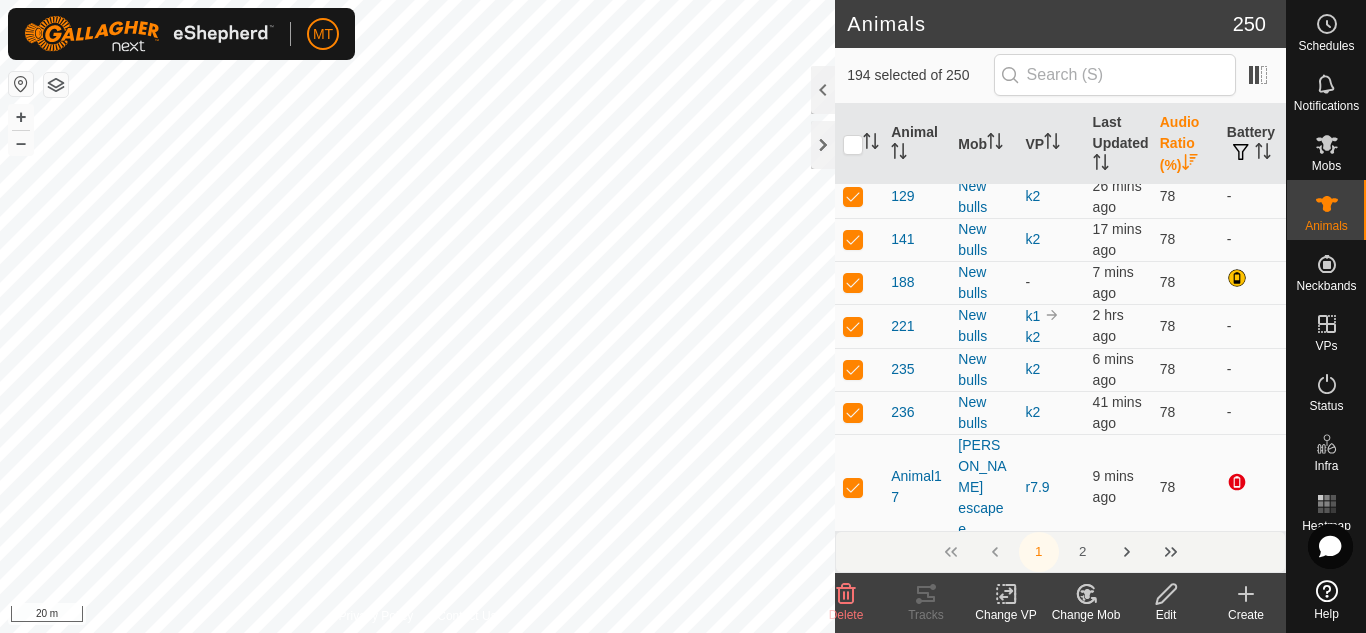 click on "MT Schedules Notifications Mobs Animals Neckbands VPs Status Infra Heatmap Help Animals 250  194 selected of 250   Animal   Mob   VP   Last Updated   Audio Ratio (%)   Battery   185   New bulls  k2  27 mins ago  95  -  227   New bulls  k2  1 hr ago  94  -  213   New bulls  k2  18 mins ago  93  -  119   New bulls  k2  37 mins ago  92  -  217   New bulls  k2  7 mins ago  92  -  231   New bulls  k2  17 mins ago  92  -  139   New bulls  k2  6 mins ago  91  -  154   New bulls  k2  1 hr ago  91  -  210   New bulls  k2  1 hr ago  91  -  128   New bulls  k2  6 mins ago  90  -  130   New bulls  k2  7 mins ago  90  -  140   New bulls  k2  7 mins ago  90  -  143   New bulls  k2  17 mins ago  90  -  176   New bulls  k2  48 mins ago  90  -  187   New bulls  k2  38 mins ago  90  -  189   New bulls  k1 k2  1 hr ago  90   Animal89   [PERSON_NAME] escapee  r7.8  9 mins ago  90   117   New bulls  k2  1 hr ago  89  -  183   New bulls  k1 k2  1 hr ago  89  -  201   New bulls  k2  28 mins ago  89  -  241   New bulls  k2 - -" at bounding box center [683, 316] 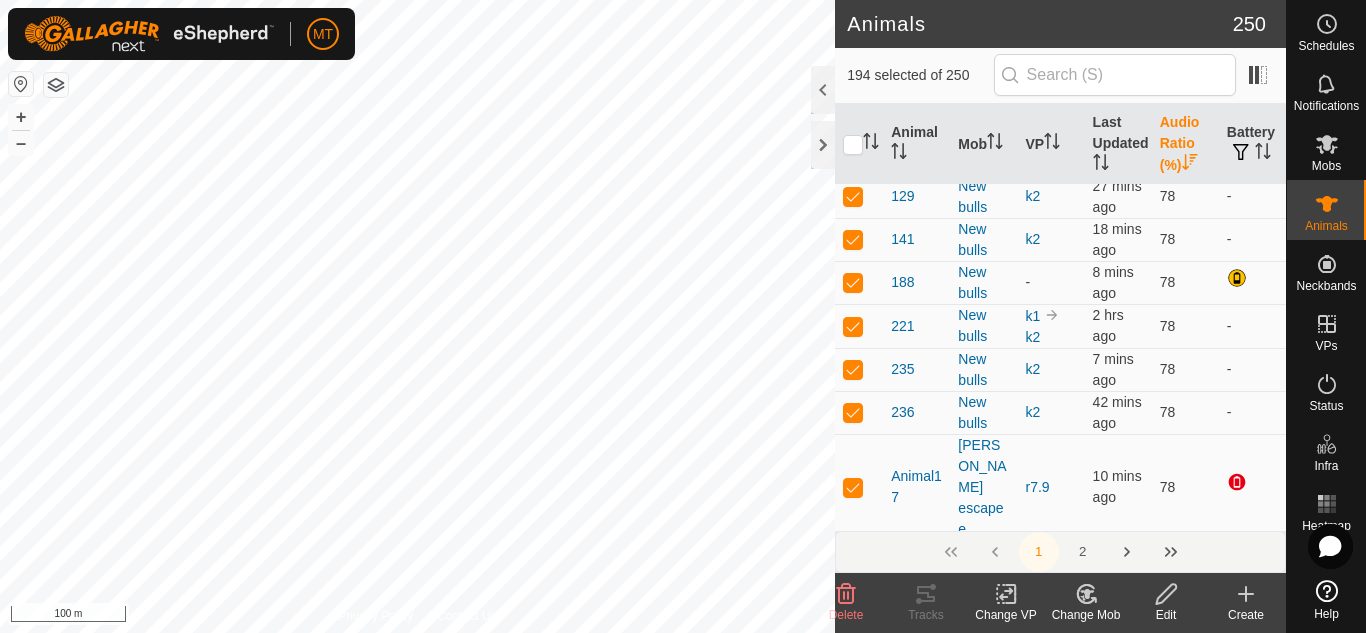 click on "Animals 250  194 selected of 250   Animal   Mob   VP   Last Updated   Audio Ratio (%)   Battery   185   New bulls  k2  28 mins ago  95  -  227   New bulls  k2  1 hr ago  94  -  213   New bulls  k2  19 mins ago  93  -  119   New bulls  k2  38 mins ago  92  -  217   New bulls  k2  8 mins ago  92  -  231   New bulls  k2  18 mins ago  92  -  139   New bulls  k2  7 mins ago  91  -  154   New bulls  k2  1 hr ago  91  -  210   New bulls  k2  1 hr ago  91  -  128   New bulls  k2  7 mins ago  90  -  130   New bulls  k2  8 mins ago  90  -  140   New bulls  k2  8 mins ago  90  -  143   New bulls  k2  18 mins ago  90  -  176   New bulls  k2  49 mins ago  90  -  187   New bulls  k2  39 mins ago  90  -  189   New bulls  k1 k2  1 hr ago  90   Animal89   [PERSON_NAME] escapee  r7.8  10 mins ago  90   117   New bulls  k2  1 hr ago  89  -  183   New bulls  k1 k2  1 hr ago  89  -  201   New bulls  k2  29 mins ago  89  -  241   New bulls  k2  9 mins ago  89  -  104   New bulls  k1 k2  29 mins ago  88   111   New bulls  k2  9 mins ago" 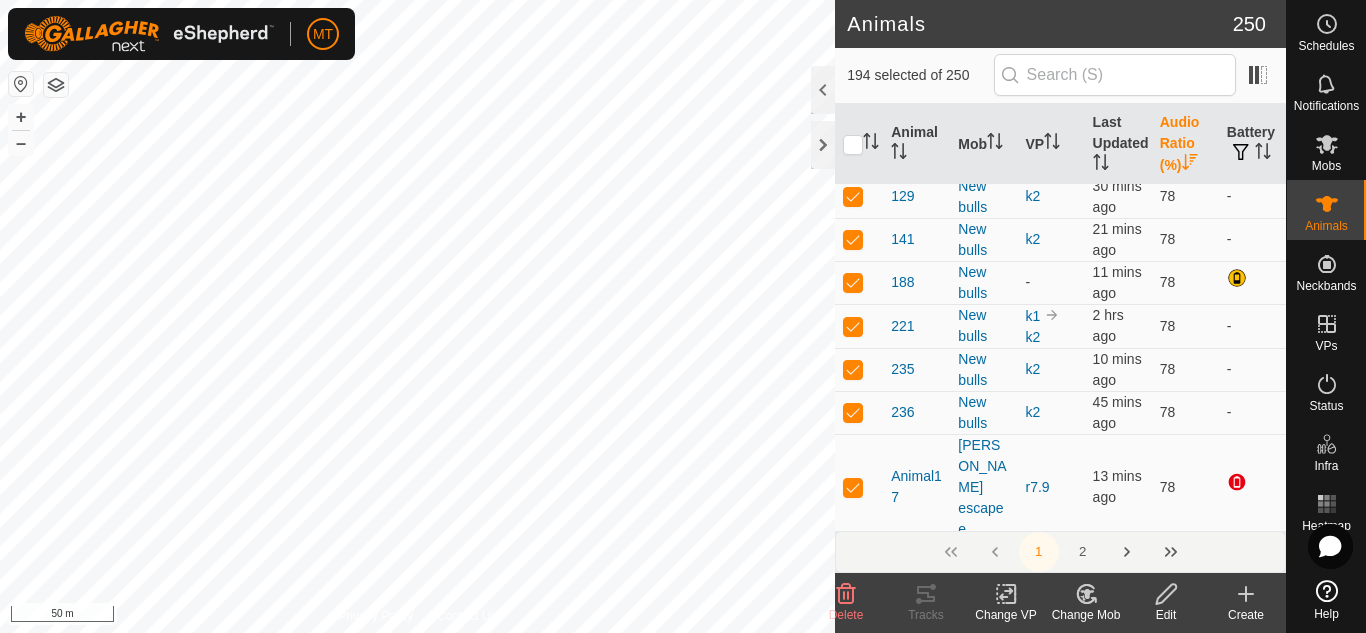 click on "MT Schedules Notifications Mobs Animals Neckbands VPs Status Infra Heatmap Help Animals 250  194 selected of 250   Animal   Mob   VP   Last Updated   Audio Ratio (%)   Battery   185   New bulls  k2  31 mins ago  95  -  227   New bulls  k2  1 hr ago  94  -  213   New bulls  k2  22 mins ago  93  -  119   New bulls  k2  41 mins ago  92  -  217   New bulls  k2  11 mins ago  92  -  231   New bulls  k2  21 mins ago  92  -  139   New bulls  k2  10 mins ago  91  -  154   New bulls  k2  1 hr ago  91  -  210   New bulls  k2  1 hr ago  91  -  128   New bulls  k2  10 mins ago  90  -  130   New bulls  k2  11 mins ago  90  -  140   New bulls  k2  11 mins ago  90  -  143   New bulls  k2  21 mins ago  90  -  176   New bulls  k2  52 mins ago  90  -  187   New bulls  k2  42 mins ago  90  -  189   New bulls  k1 k2  1 hr ago  90   Animal89   [PERSON_NAME] escapee  r7.8  13 mins ago  90   117   New bulls  k2  1 hr ago  89  -  183   New bulls  k1 k2  1 hr ago  89  -  201   New bulls  k2  32 mins ago  89  -  241   New bulls" at bounding box center (683, 316) 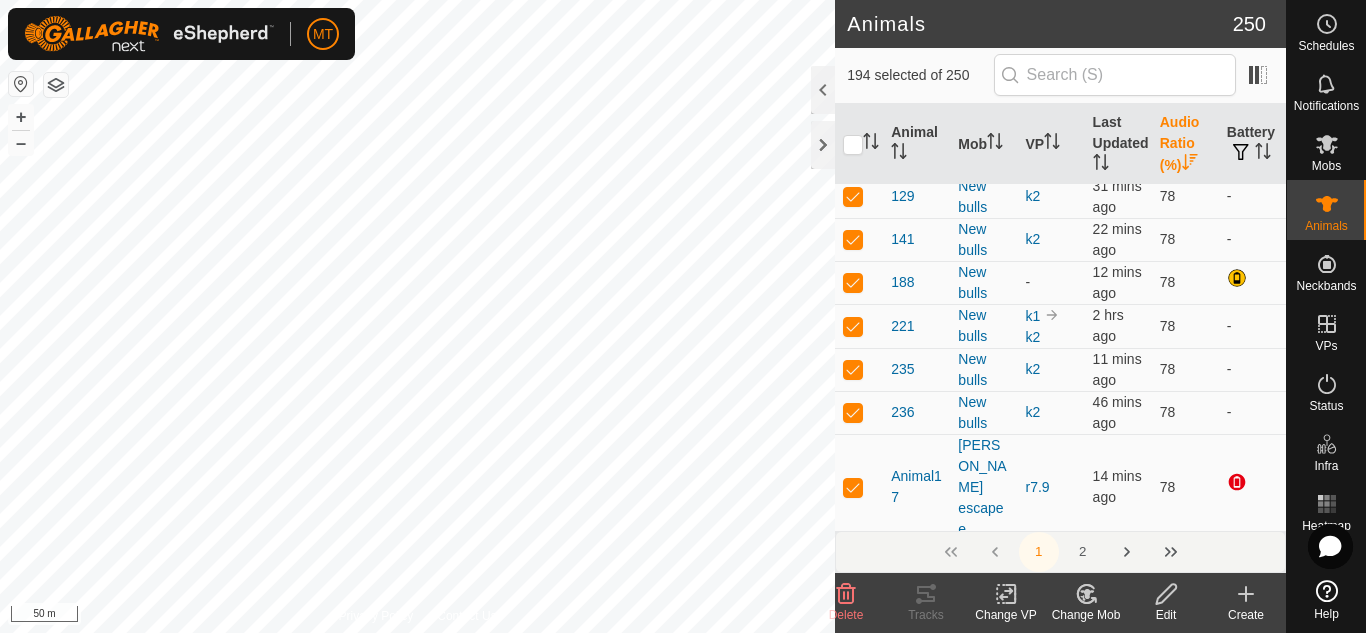 click on "MT Schedules Notifications Mobs Animals Neckbands VPs Status Infra Heatmap Help Animals 250  194 selected of 250   Animal   Mob   VP   Last Updated   Audio Ratio (%)   Battery   185   New bulls  k2  32 mins ago  95  -  227   New bulls  k2  1 hr ago  94  -  213   New bulls  k2  23 mins ago  93  -  119   New bulls  k2  42 mins ago  92  -  217   New bulls  k2  12 mins ago  92  -  231   New bulls  k2  22 mins ago  92  -  139   New bulls  k2  11 mins ago  91  -  154   New bulls  k2  1 hr ago  91  -  210   New bulls  k2  1 hr ago  91  -  128   New bulls  k2  11 mins ago  90  -  130   New bulls  k2  12 mins ago  90  -  140   New bulls  k2  12 mins ago  90  -  143   New bulls  k2  22 mins ago  90  -  176   New bulls  k2  53 mins ago  90  -  187   New bulls  k2  43 mins ago  90  -  189   New bulls  k1 k2  1 hr ago  90   Animal89   [PERSON_NAME] escapee  r7.8  14 mins ago  90   117   New bulls  k2  1 hr ago  89  -  183   New bulls  k1 k2  1 hr ago  89  -  201   New bulls  k2  33 mins ago  89  -  241   New bulls" at bounding box center (683, 316) 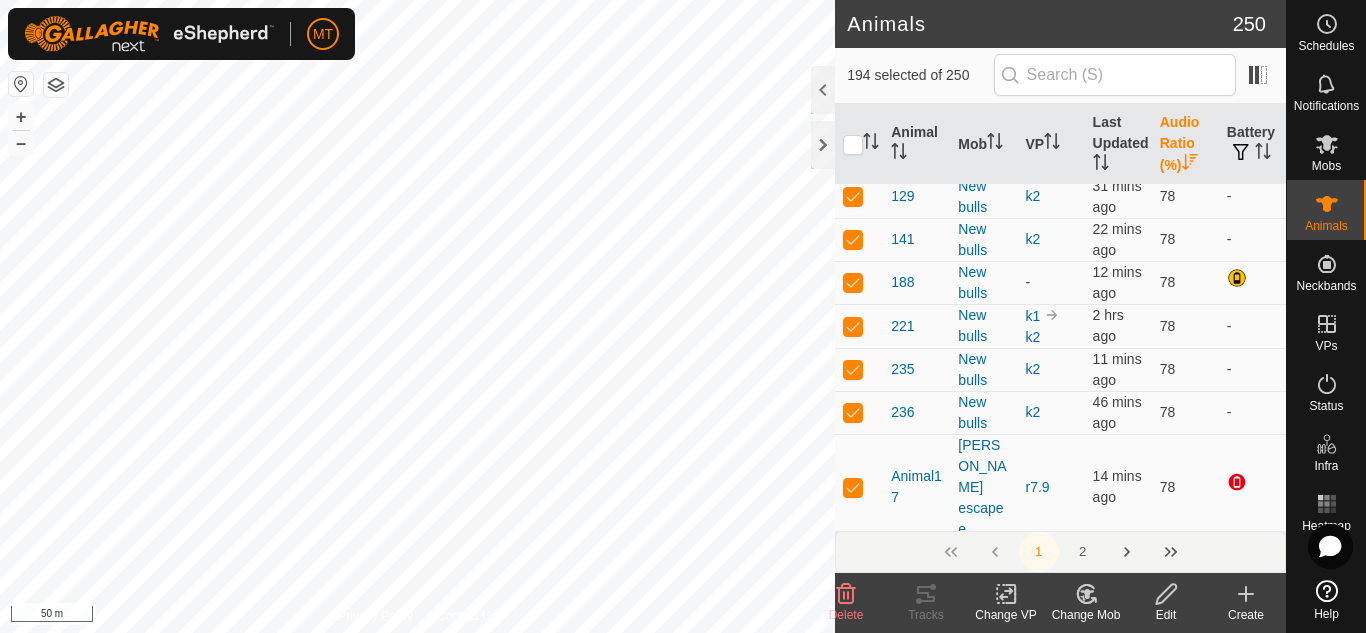 click on "MT Schedules Notifications Mobs Animals Neckbands VPs Status Infra Heatmap Help Animals 250  194 selected of 250   Animal   Mob   VP   Last Updated   Audio Ratio (%)   Battery   185   New bulls  k2  32 mins ago  95  -  227   New bulls  k2  1 hr ago  94  -  213   New bulls  k2  23 mins ago  93  -  119   New bulls  k2  42 mins ago  92  -  217   New bulls  k2  12 mins ago  92  -  231   New bulls  k2  22 mins ago  92  -  139   New bulls  k2  11 mins ago  91  -  154   New bulls  k2  1 hr ago  91  -  210   New bulls  k2  1 hr ago  91  -  128   New bulls  k2  11 mins ago  90  -  130   New bulls  k2  12 mins ago  90  -  140   New bulls  k2  12 mins ago  90  -  143   New bulls  k2  22 mins ago  90  -  176   New bulls  k2  53 mins ago  90  -  187   New bulls  k2  43 mins ago  90  -  189   New bulls  k1 k2  1 hr ago  90   Animal89   [PERSON_NAME] escapee  r7.8  14 mins ago  90   117   New bulls  k2  1 hr ago  89  -  183   New bulls  k1 k2  1 hr ago  89  -  201   New bulls  k2  33 mins ago  89  -  241   New bulls" at bounding box center (683, 316) 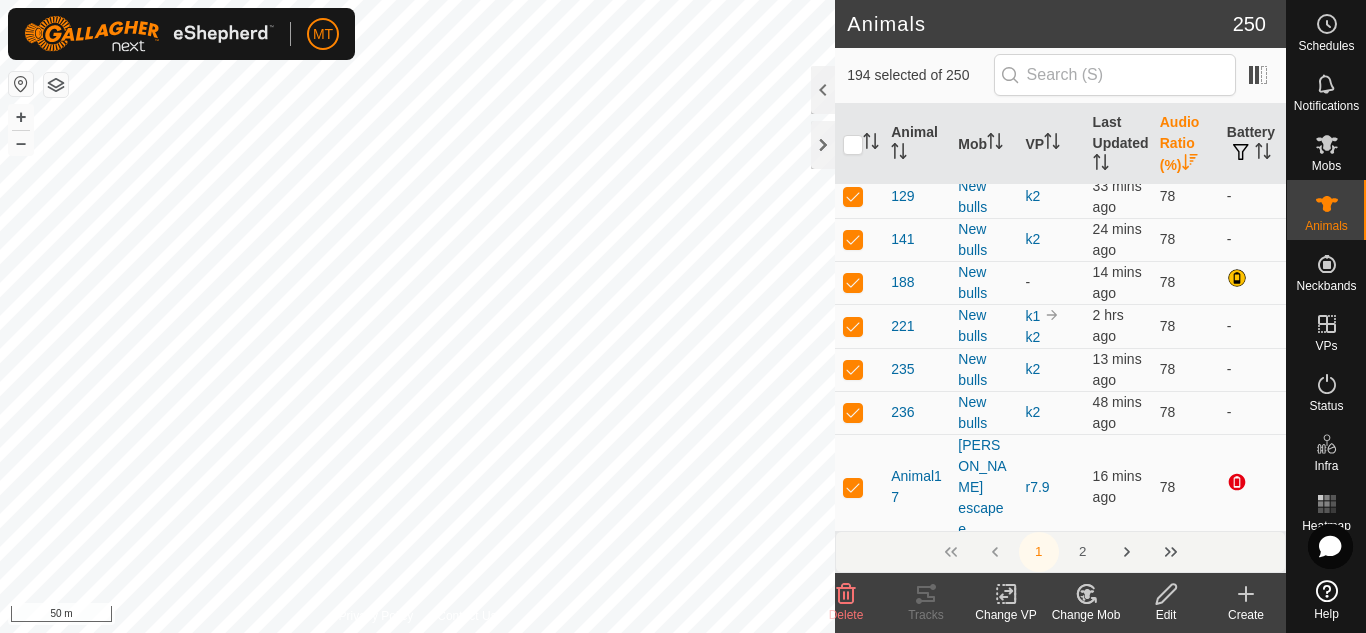 click on "MT Schedules Notifications Mobs Animals Neckbands VPs Status Infra Heatmap Help Animals 250  194 selected of 250   Animal   Mob   VP   Last Updated   Audio Ratio (%)   Battery   185   New bulls  k2  34 mins ago  95  -  227   New bulls  k2  1 hr ago  94  -  213   New bulls  k2  25 mins ago  93  -  119   New bulls  k2  44 mins ago  92  -  217   New bulls  k2  14 mins ago  92  -  231   New bulls  k2  24 mins ago  92  -  139   New bulls  k2  13 mins ago  91  -  154   New bulls  k2  1 hr ago  91  -  210   New bulls  k2  1 hr ago  91  -  128   New bulls  k2  13 mins ago  90  -  130   New bulls  k2  14 mins ago  90  -  140   New bulls  k2  14 mins ago  90  -  143   New bulls  k2  24 mins ago  90  -  176   New bulls  k2  55 mins ago  90  -  187   New bulls  k2  45 mins ago  90  -  189   New bulls  k1 k2  1 hr ago  90   Animal89   [PERSON_NAME] escapee  r7.8  16 mins ago  90   117   New bulls  k2  1 hr ago  89  -  183   New bulls  k1 k2  1 hr ago  89  -  201   New bulls  k2  35 mins ago  89  -  241   New bulls" at bounding box center [683, 316] 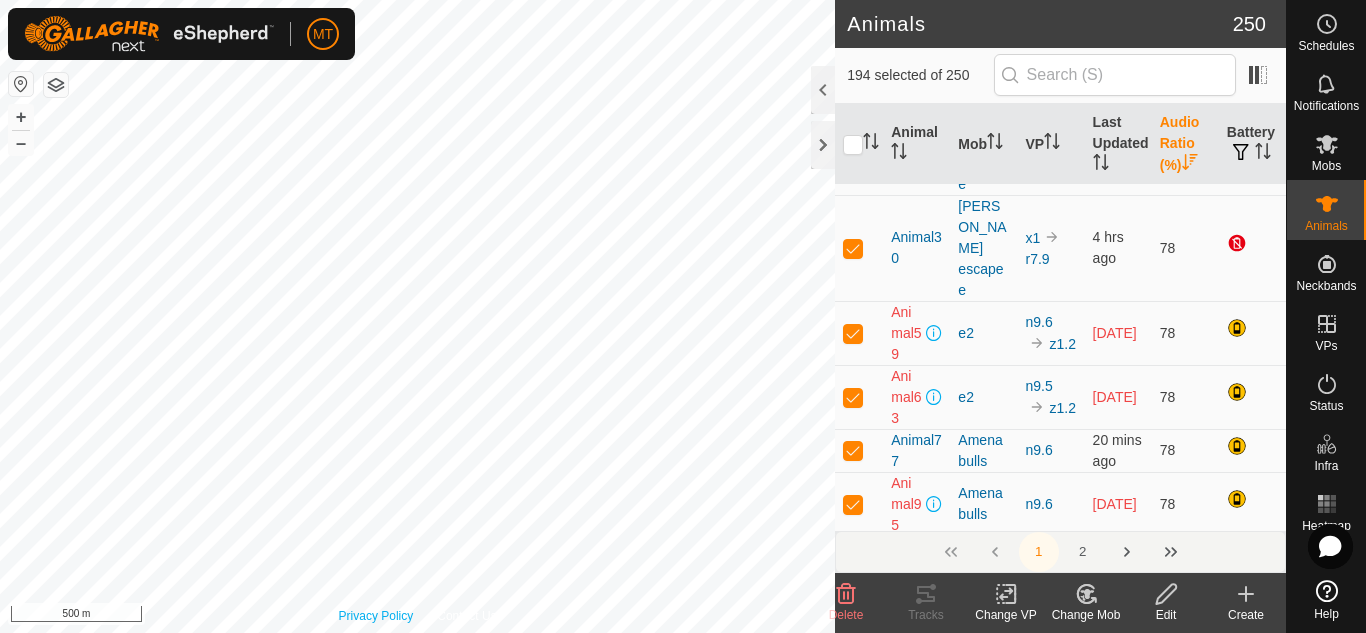 scroll, scrollTop: 8397, scrollLeft: 0, axis: vertical 